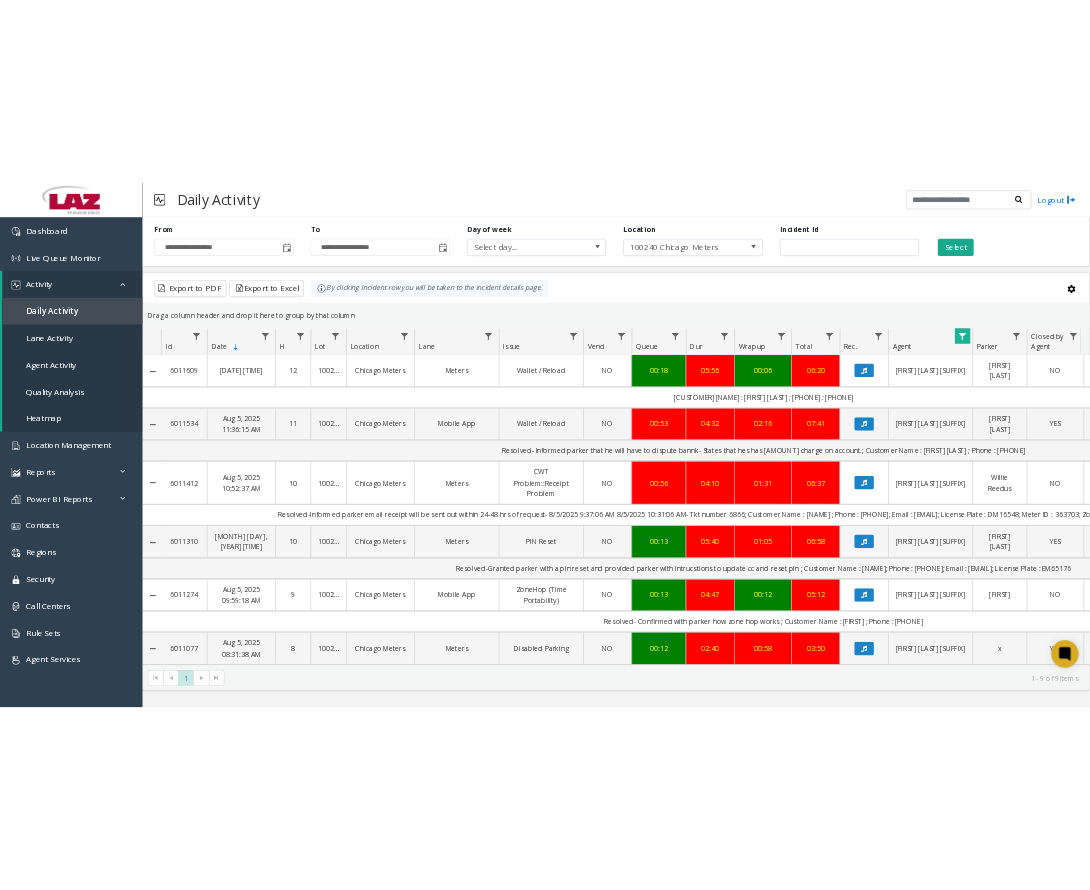scroll, scrollTop: 0, scrollLeft: 0, axis: both 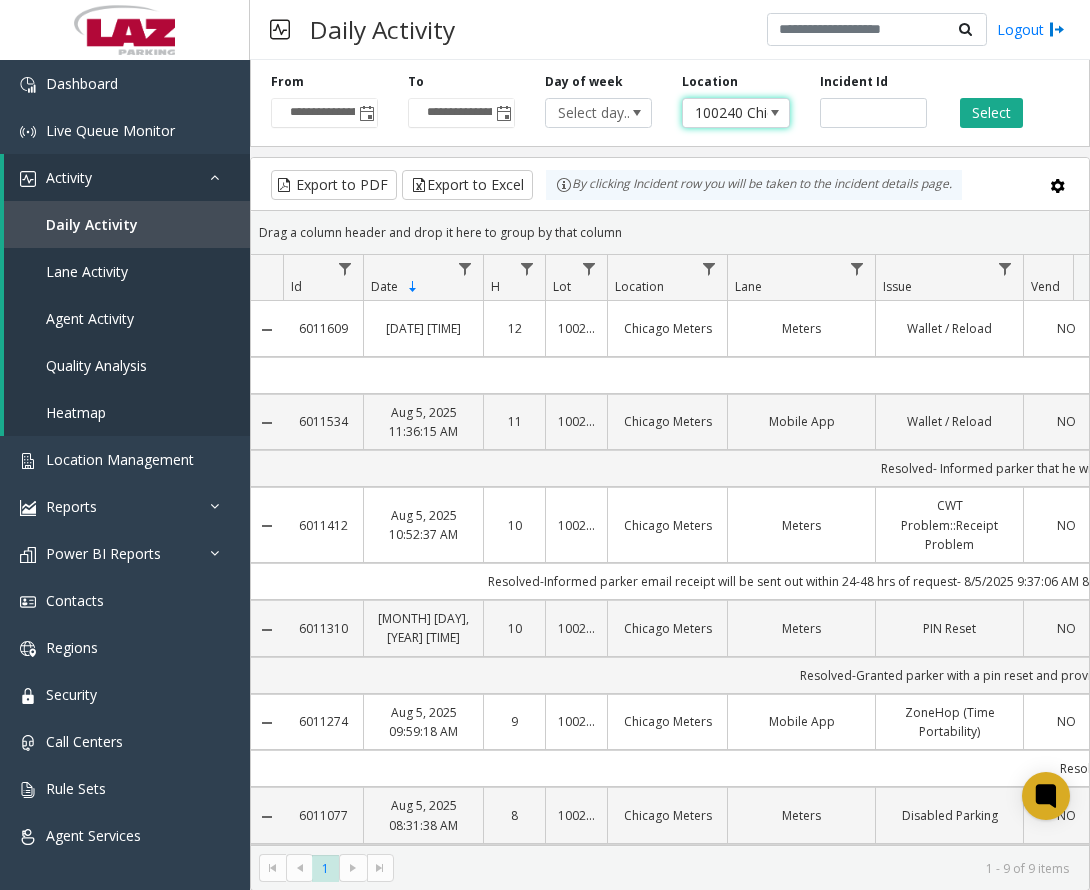click on "100240 Chicago Meters" at bounding box center [725, 113] 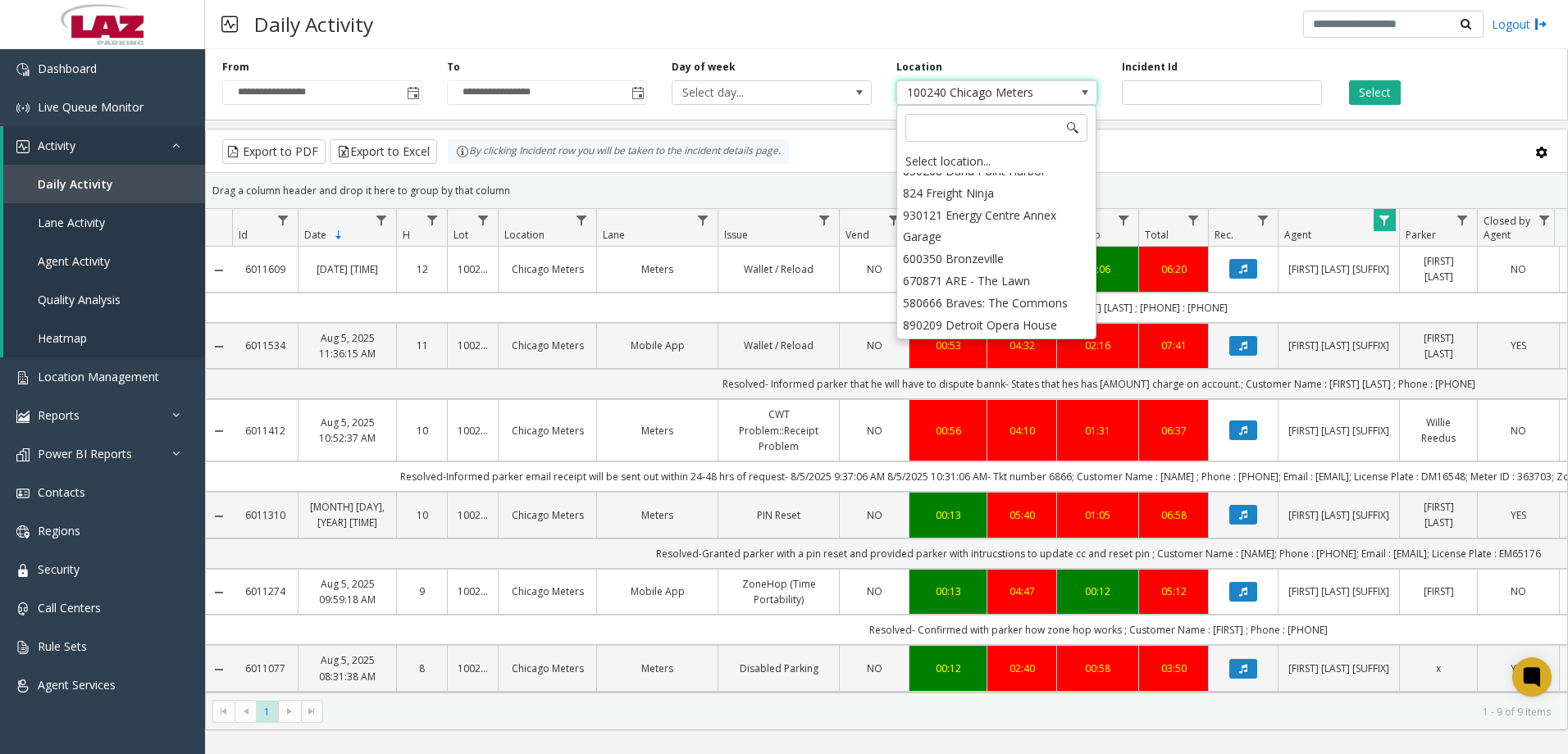 scroll, scrollTop: 14576, scrollLeft: 0, axis: vertical 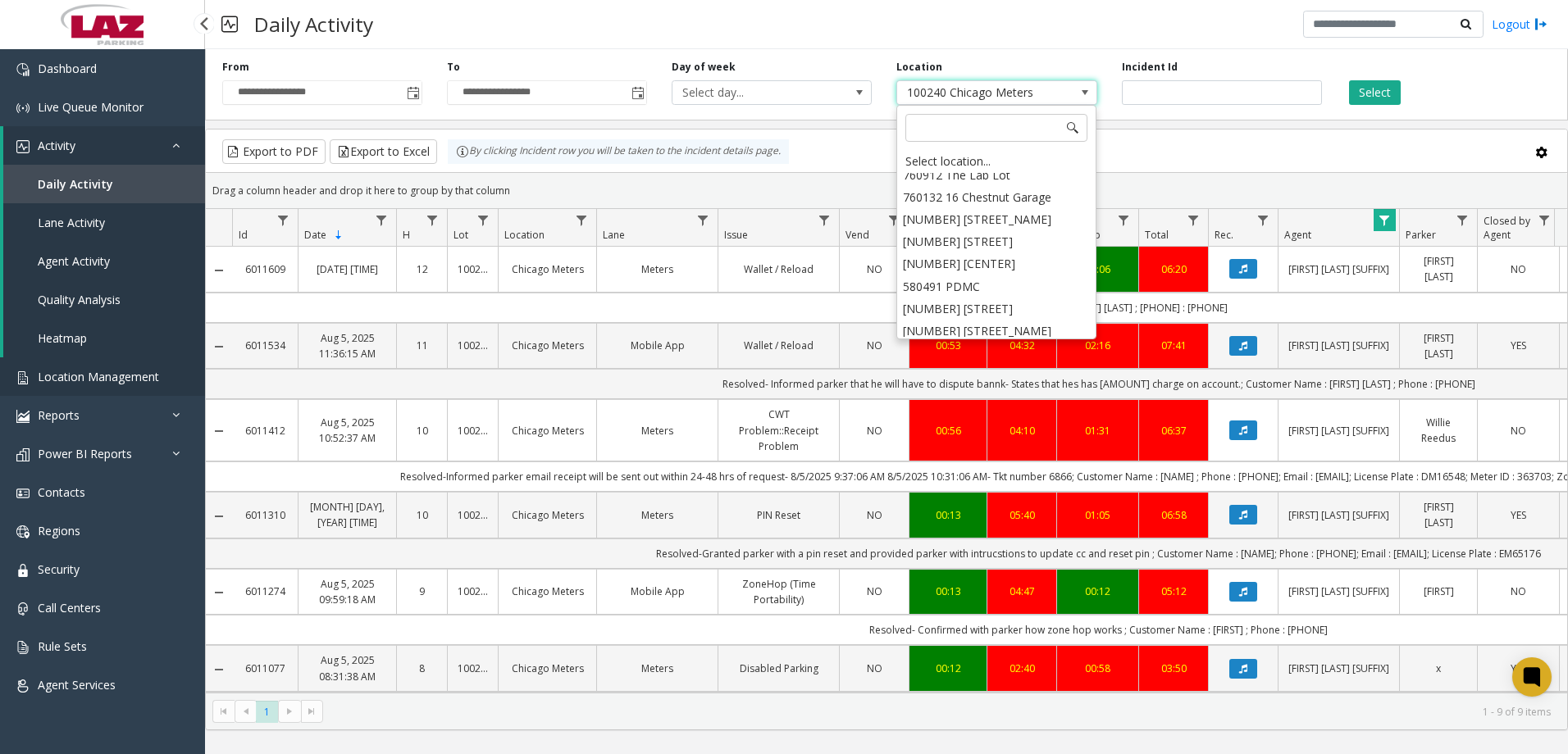 click on "Location Management" at bounding box center [98, 376] 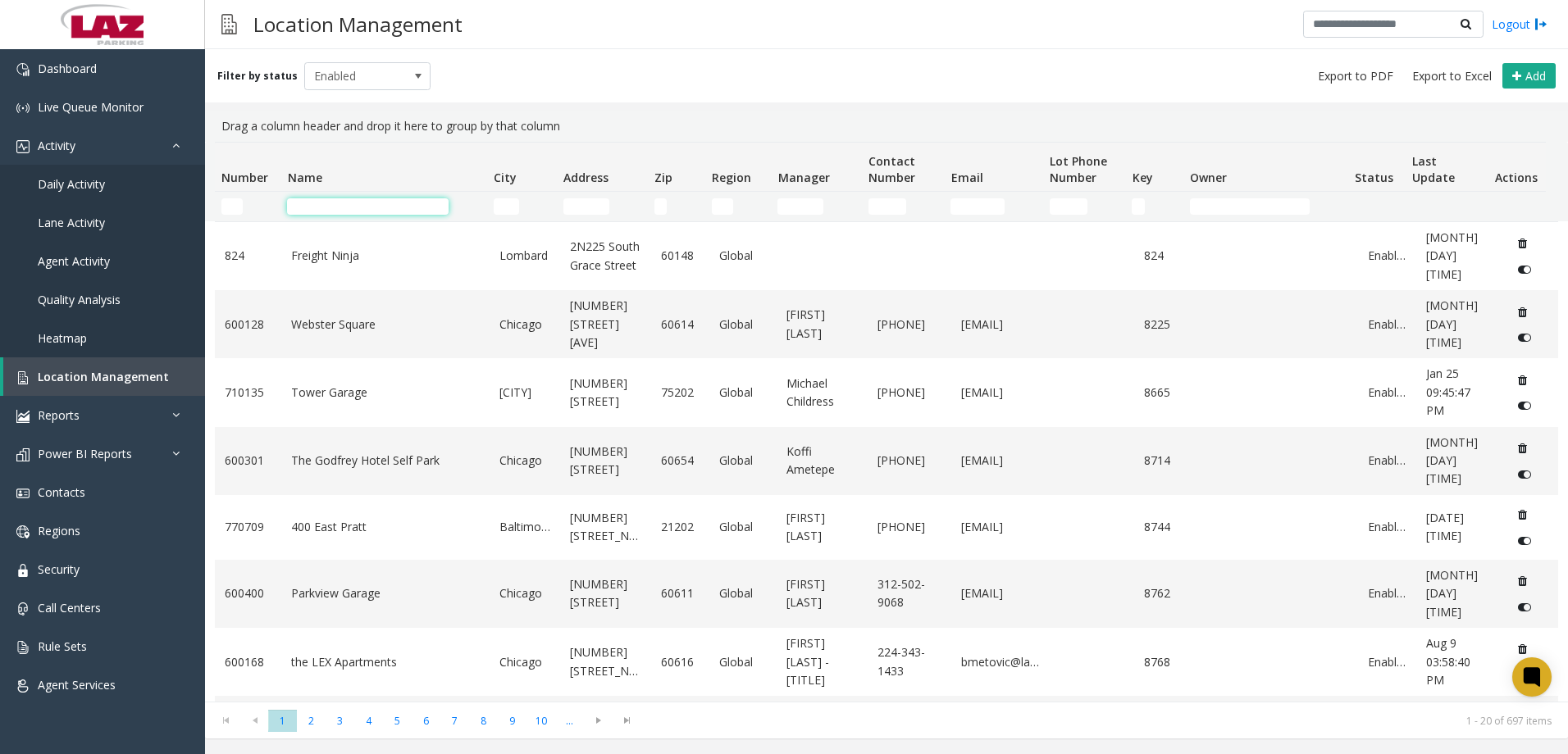 click 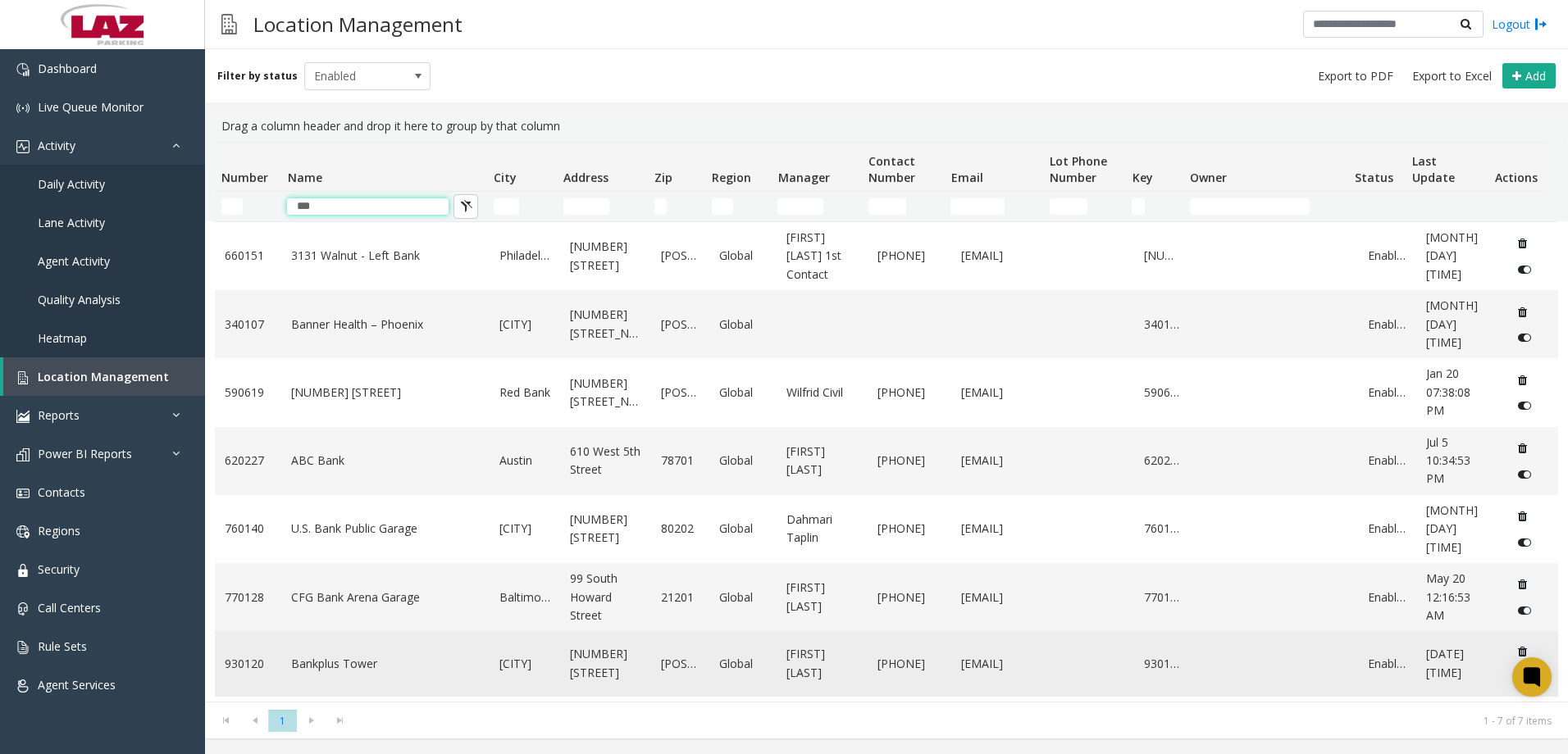 type on "***" 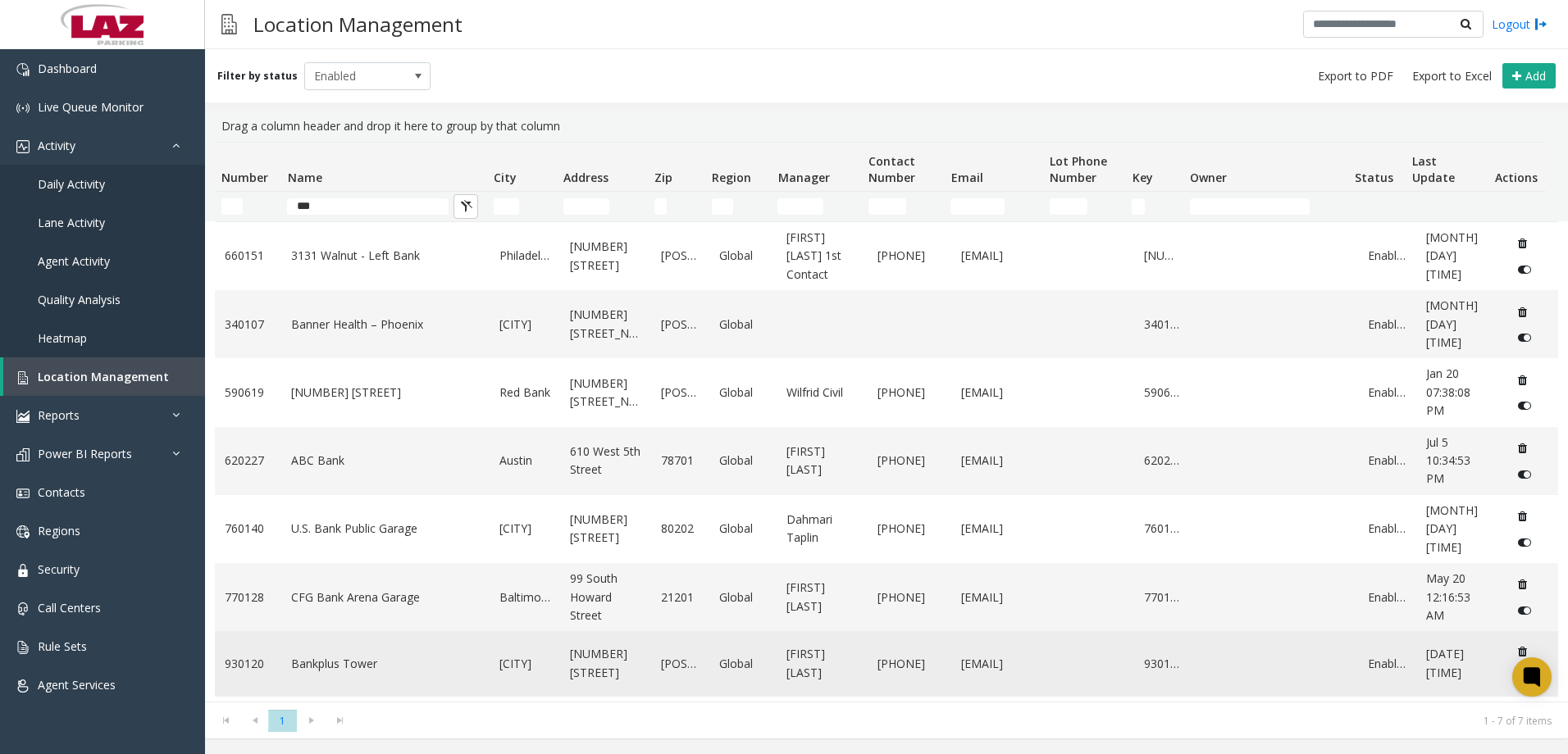 click on "Bankplus Tower" 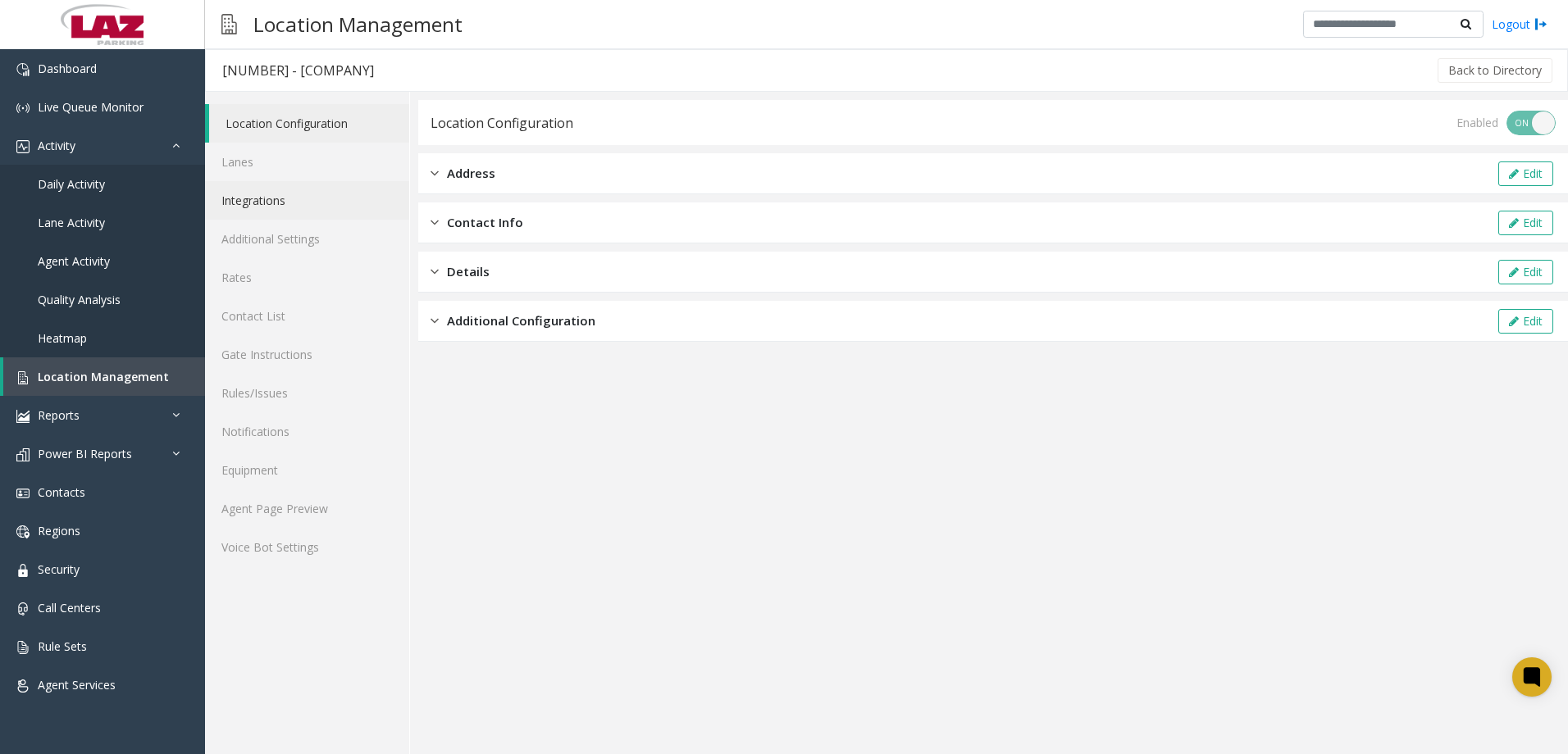 click on "Integrations" 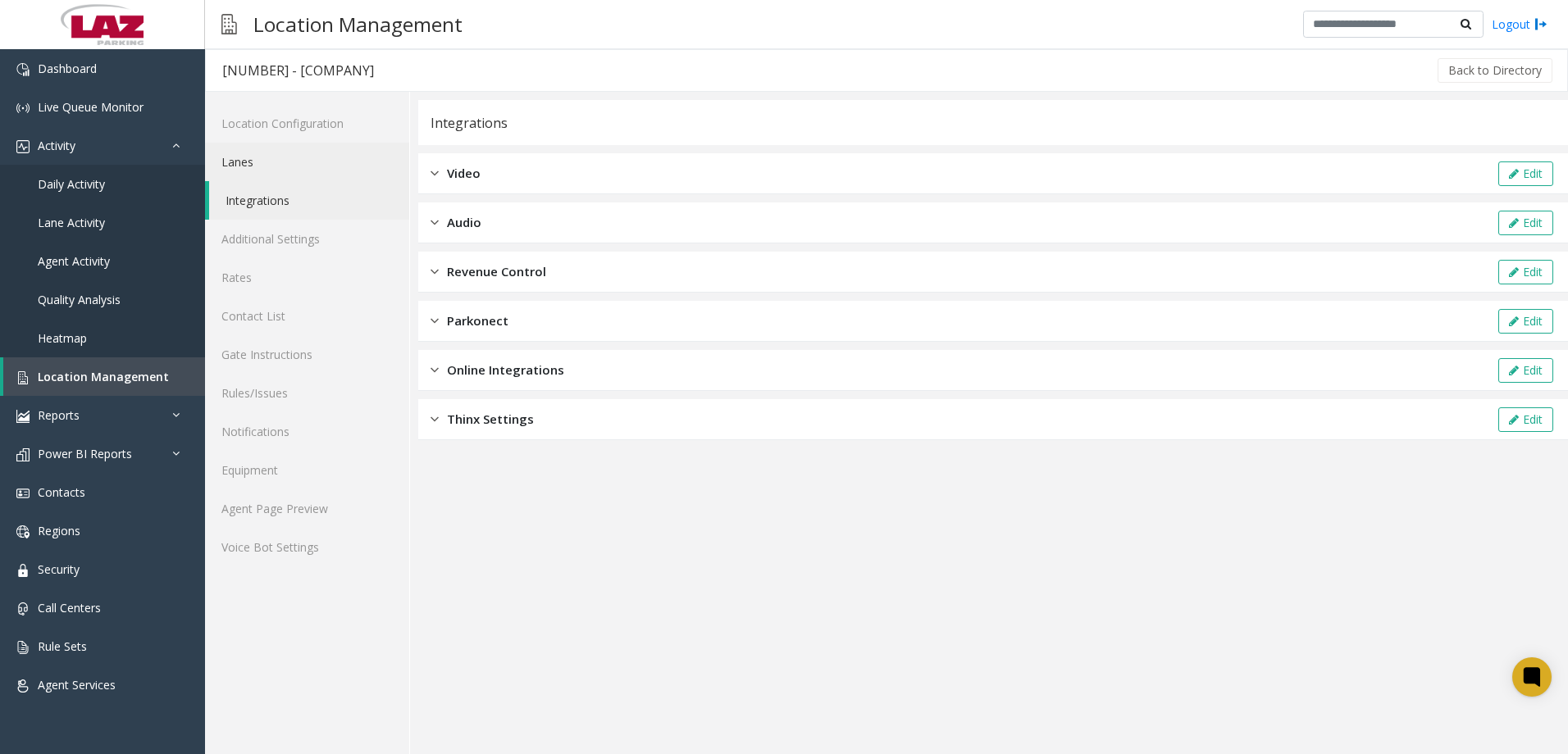 click on "Lanes" 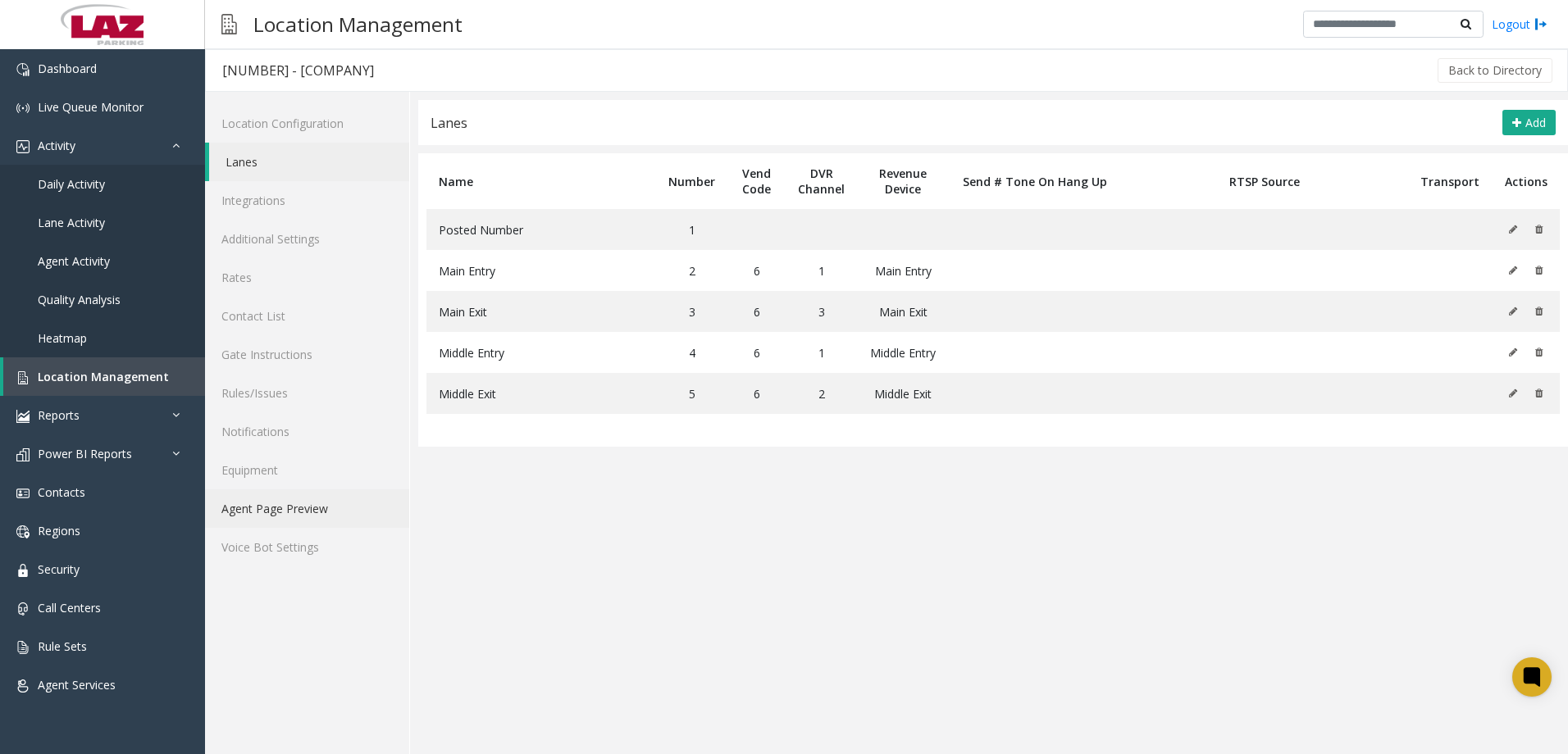 click on "Agent Page Preview" 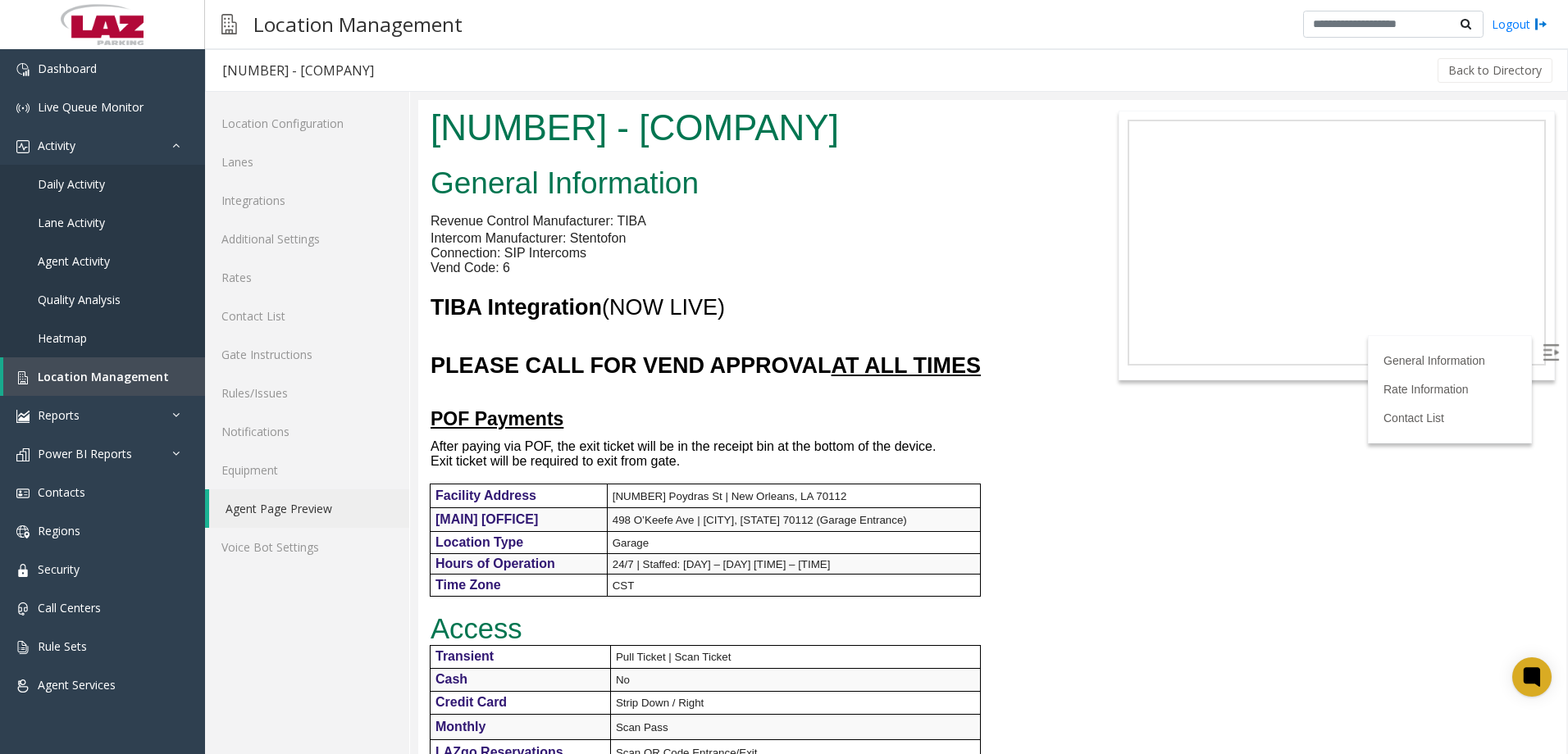 scroll, scrollTop: 0, scrollLeft: 0, axis: both 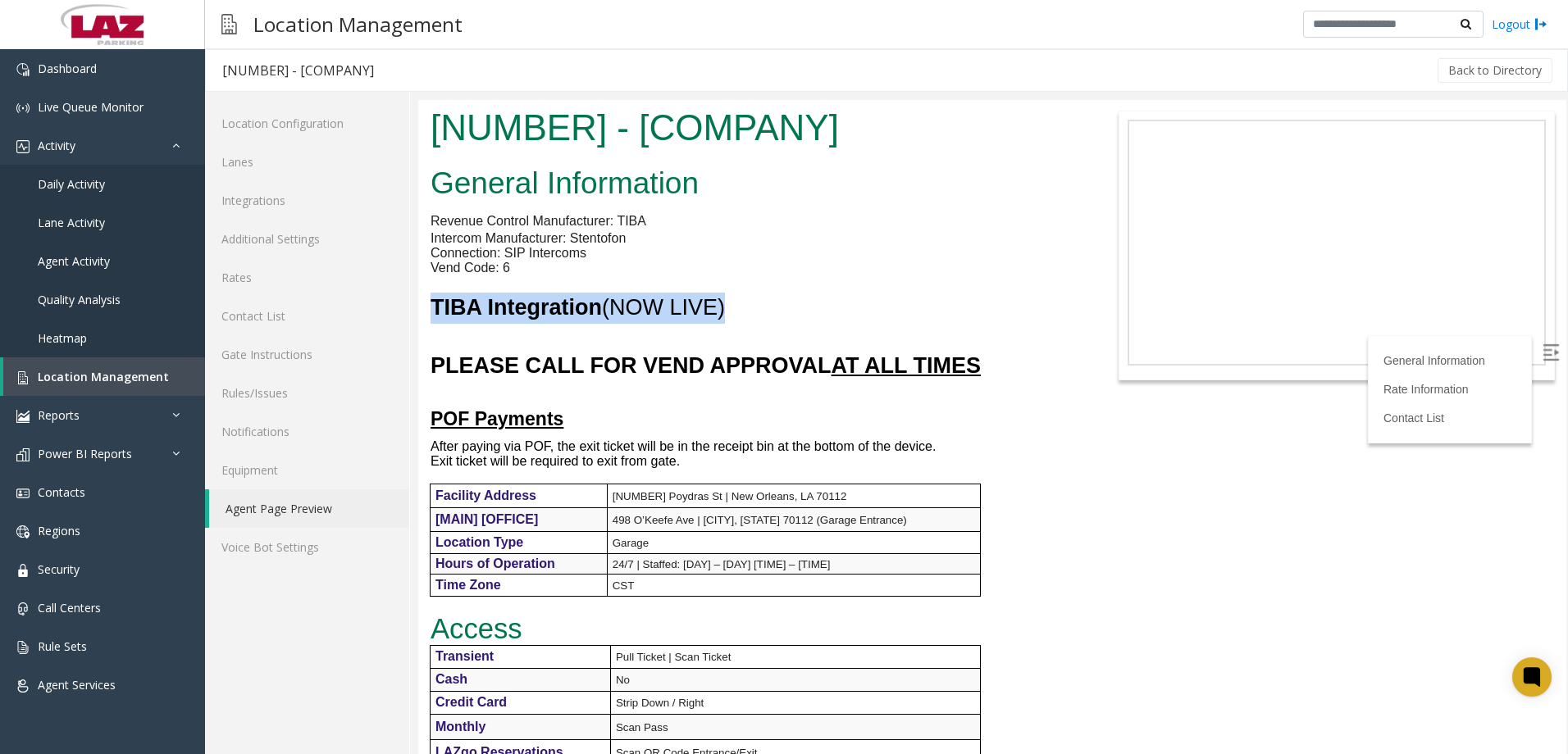 drag, startPoint x: 431, startPoint y: 312, endPoint x: 868, endPoint y: 321, distance: 437.0927 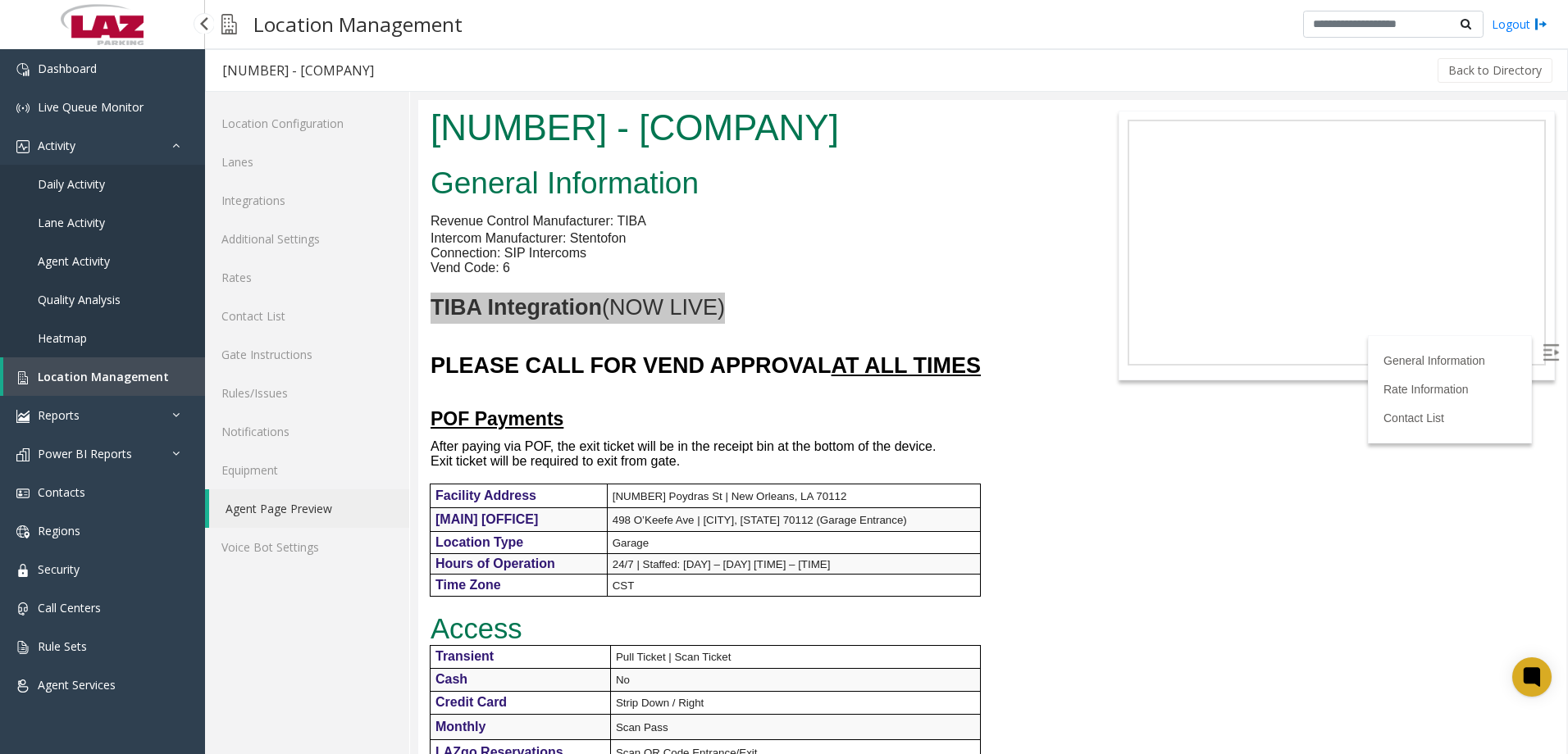 click on "Daily Activity" at bounding box center (71, 184) 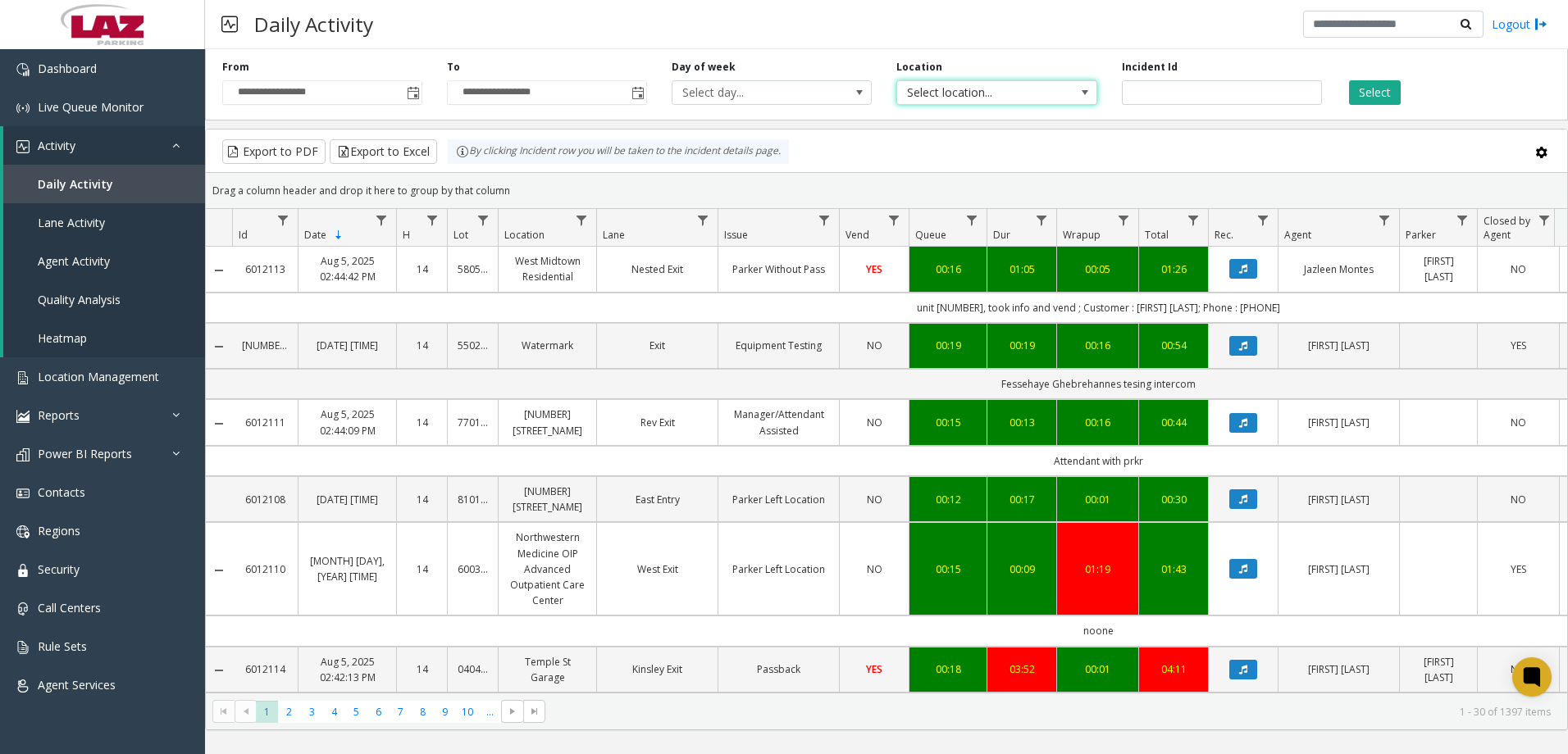 click on "[DATE] [TIME]" at bounding box center (784, 377) 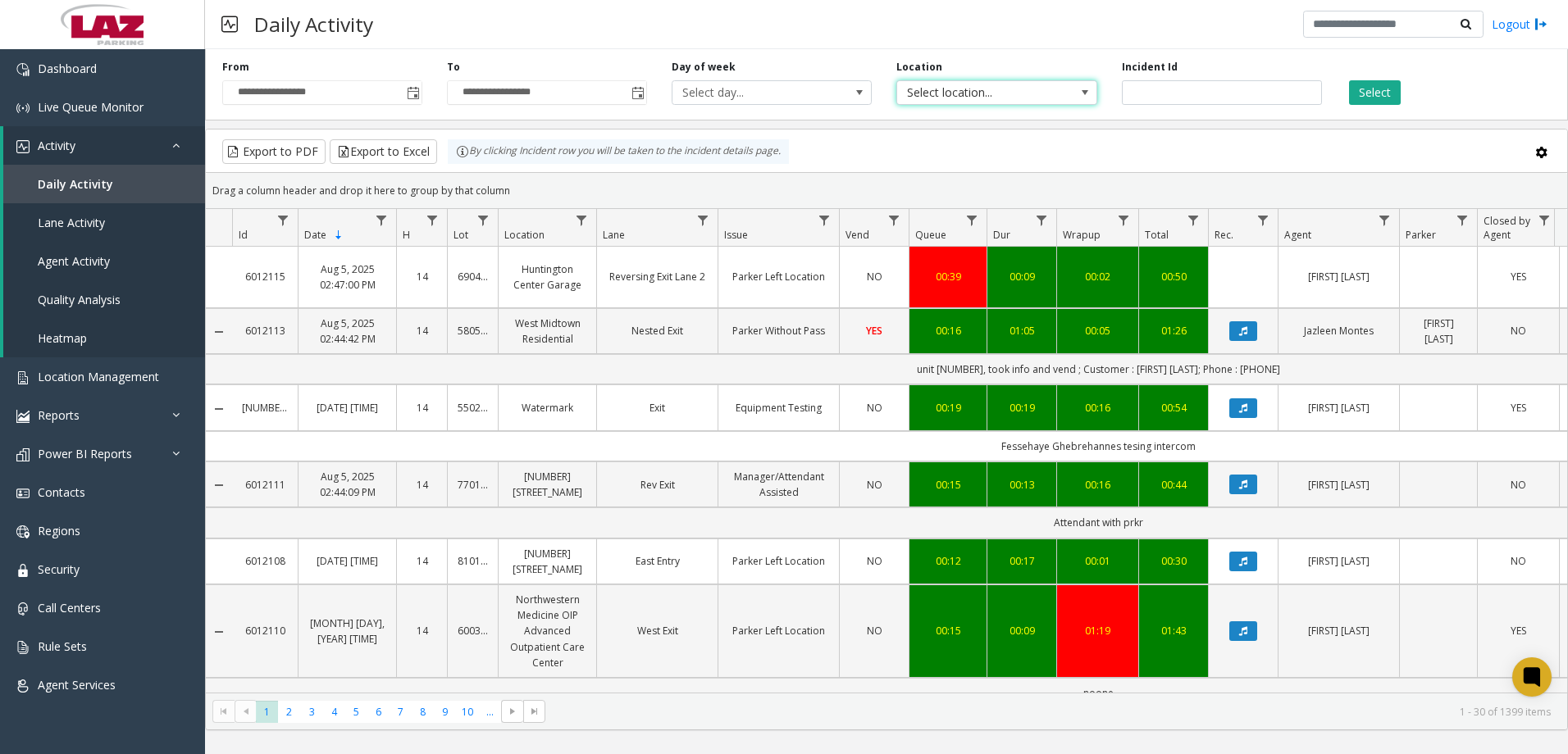 click on "Daily Activity Logout" at bounding box center [887, 25] 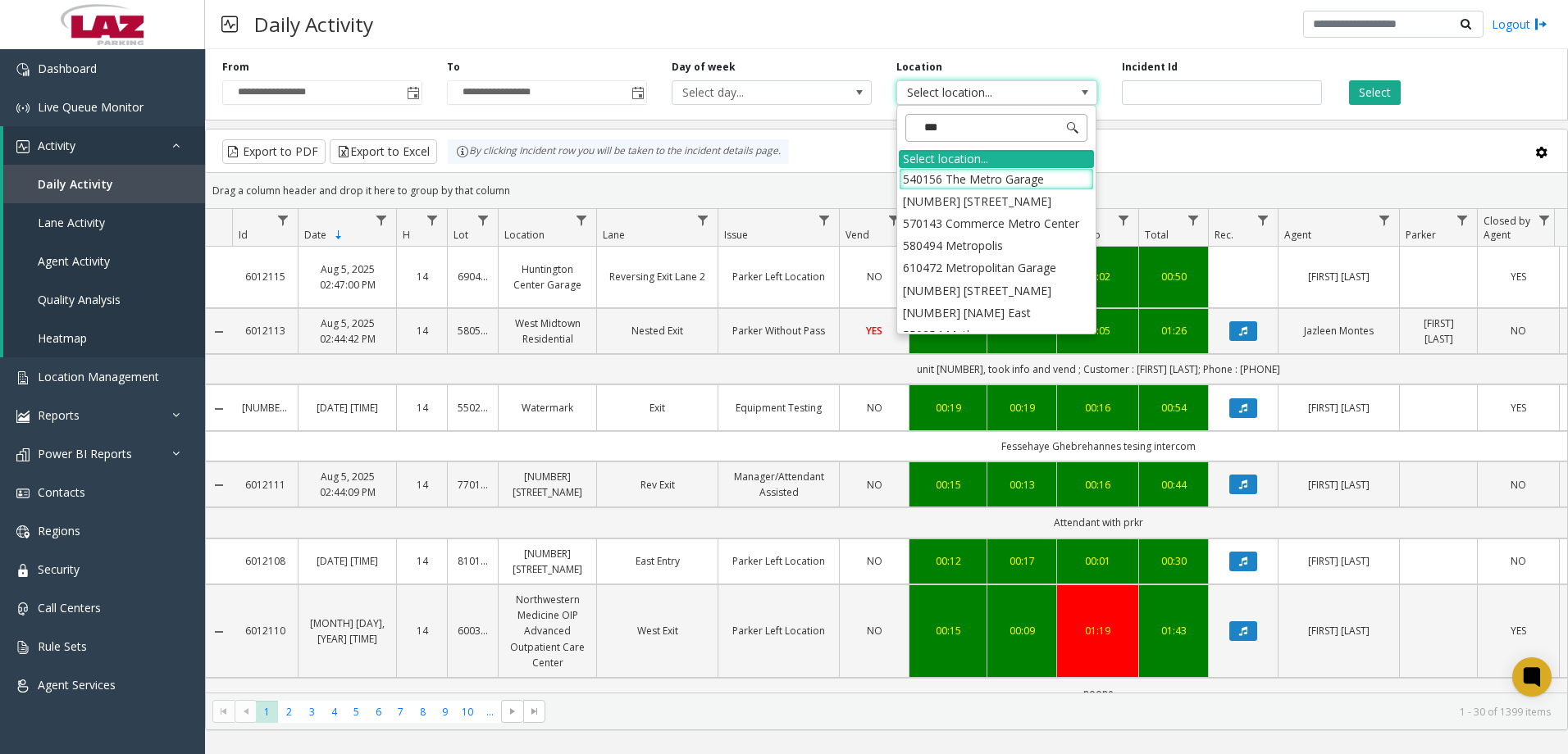 type on "*****" 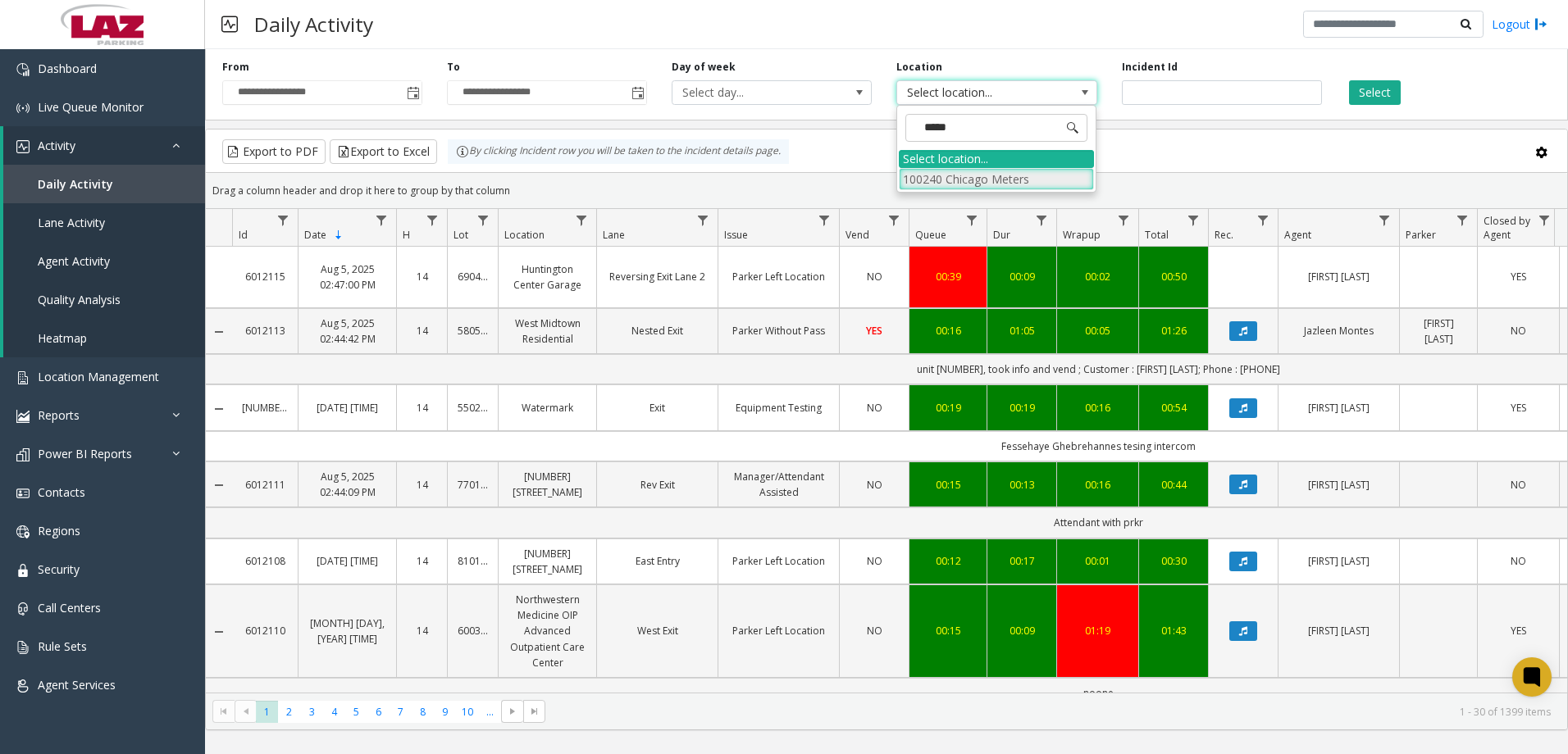 click on "100240 Chicago Meters" at bounding box center [996, 179] 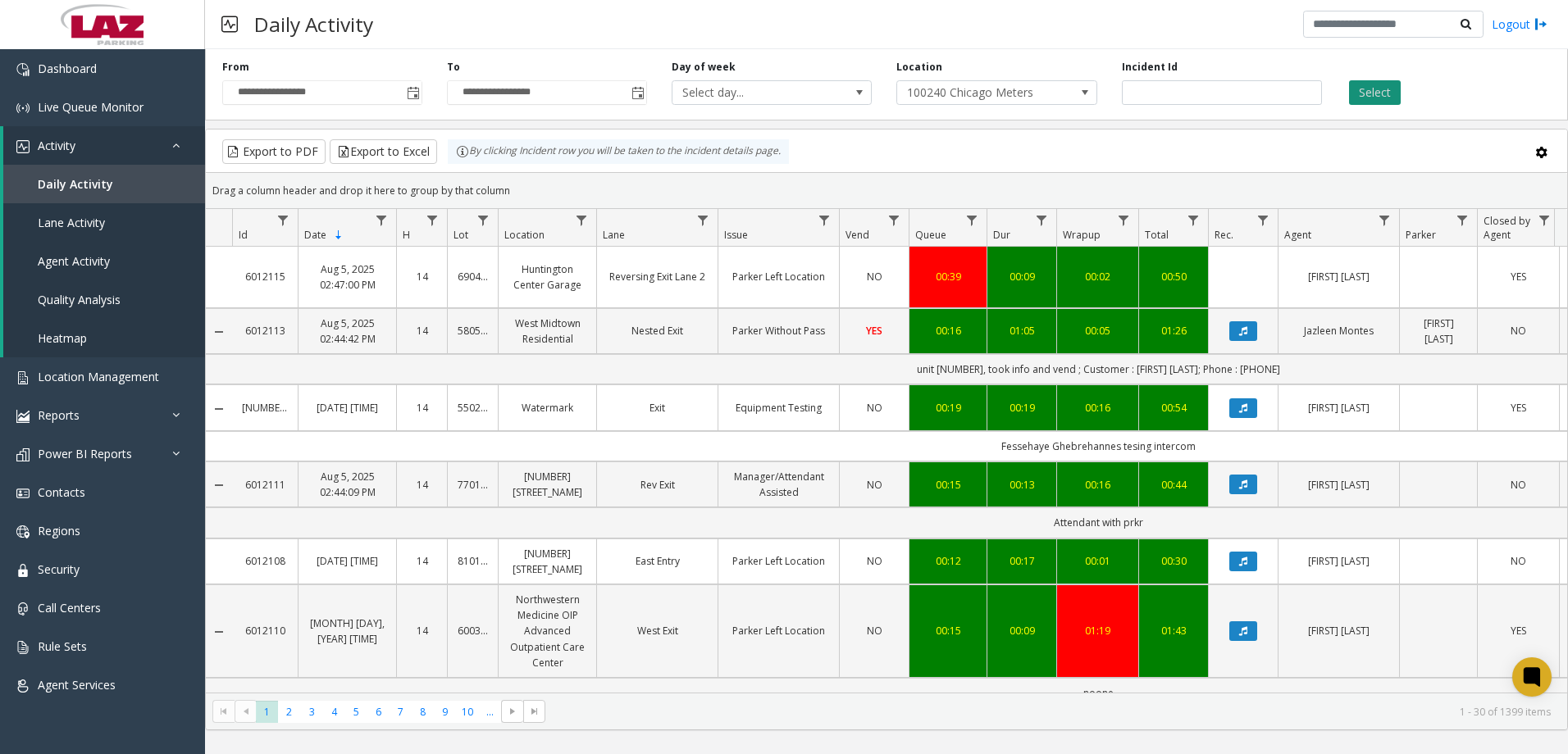 click on "Select" 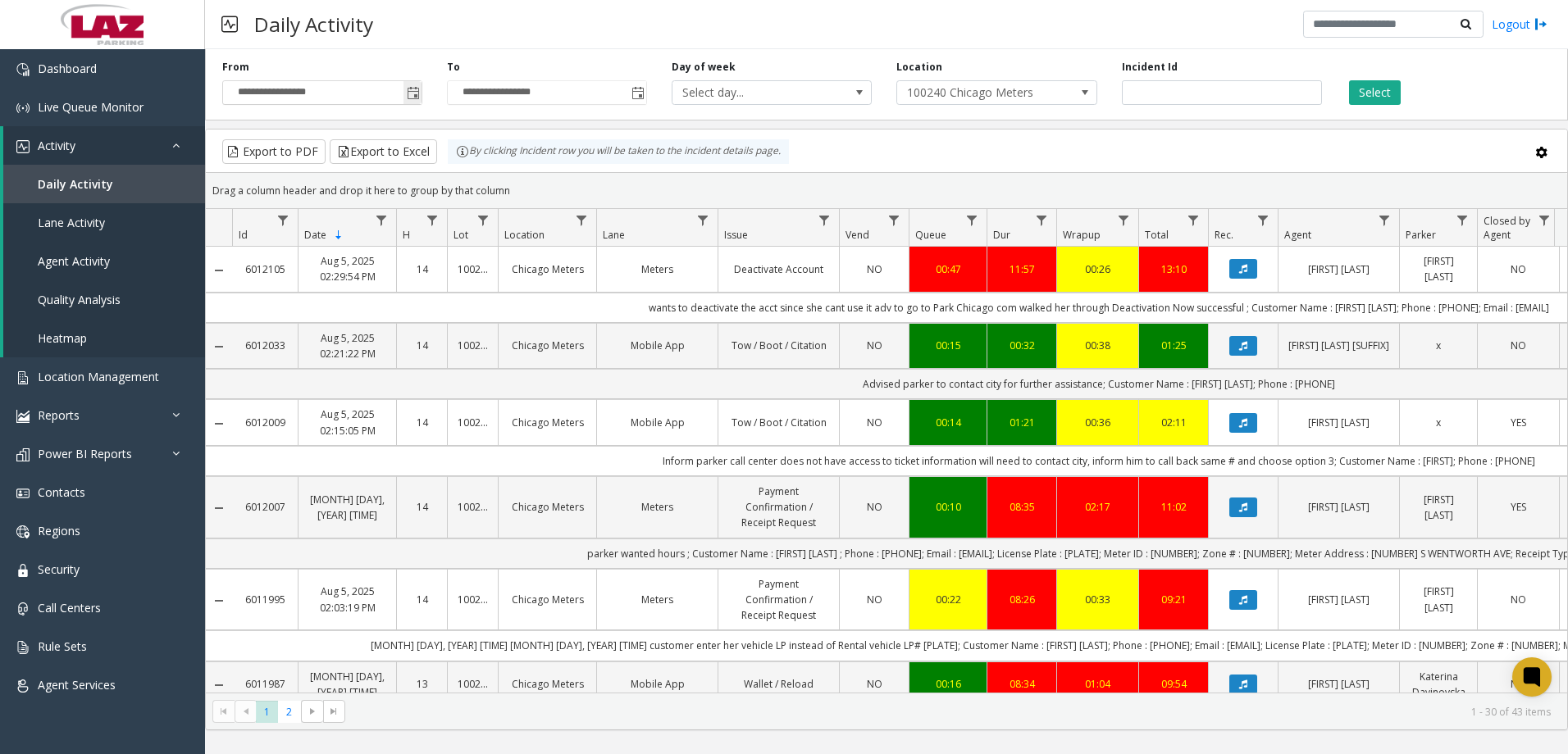 click 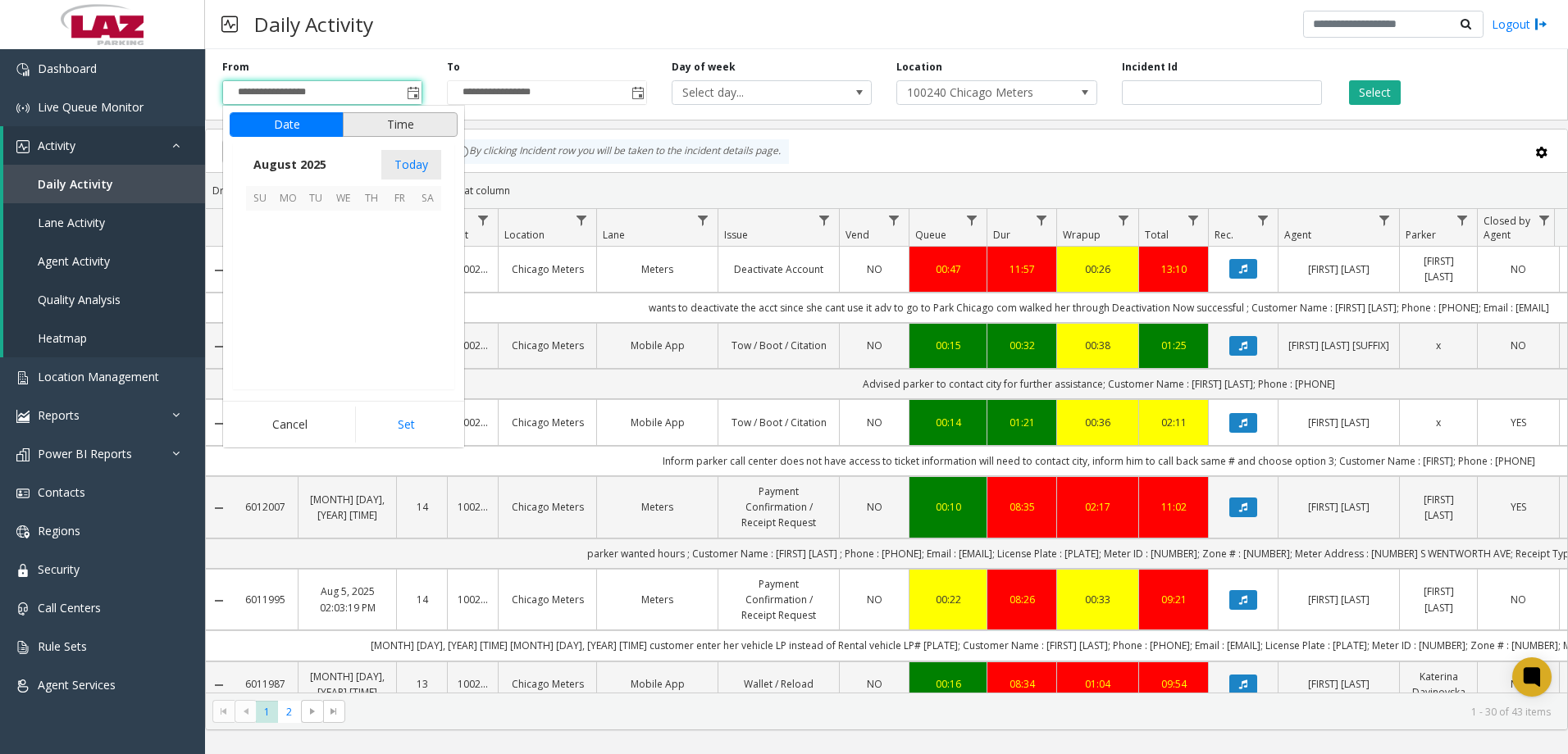 scroll, scrollTop: 293950, scrollLeft: 0, axis: vertical 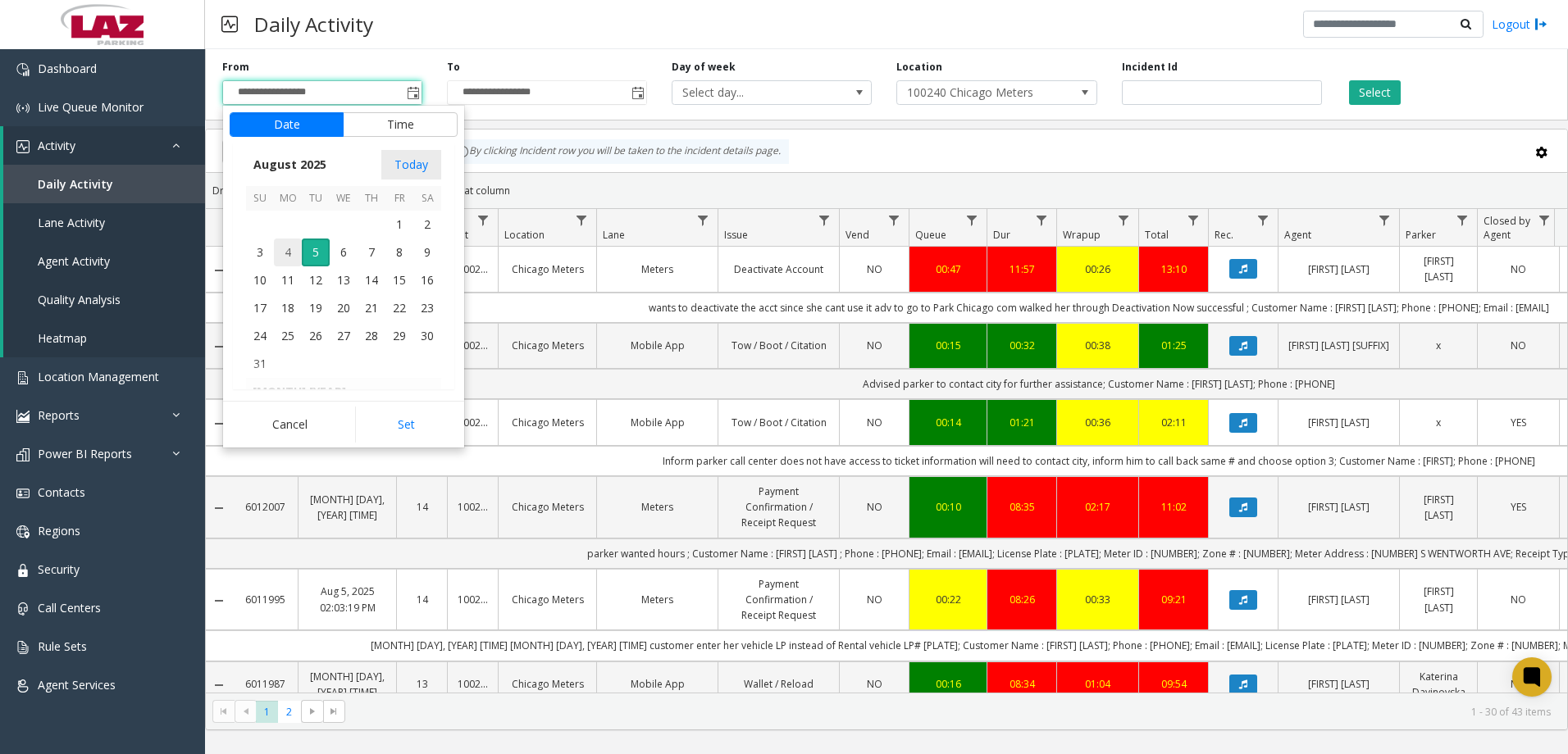 click on "4" at bounding box center [288, 252] 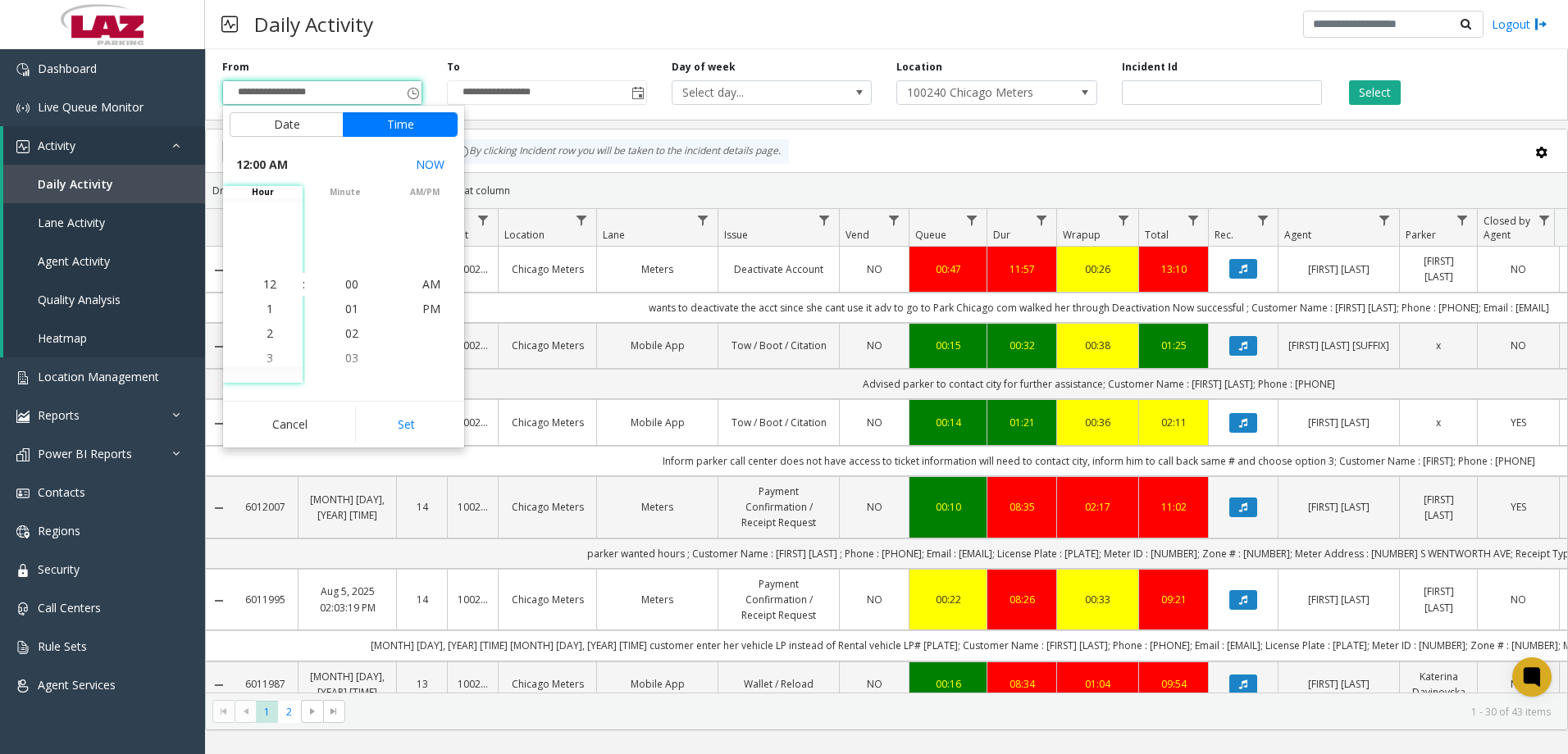 click on "Set" 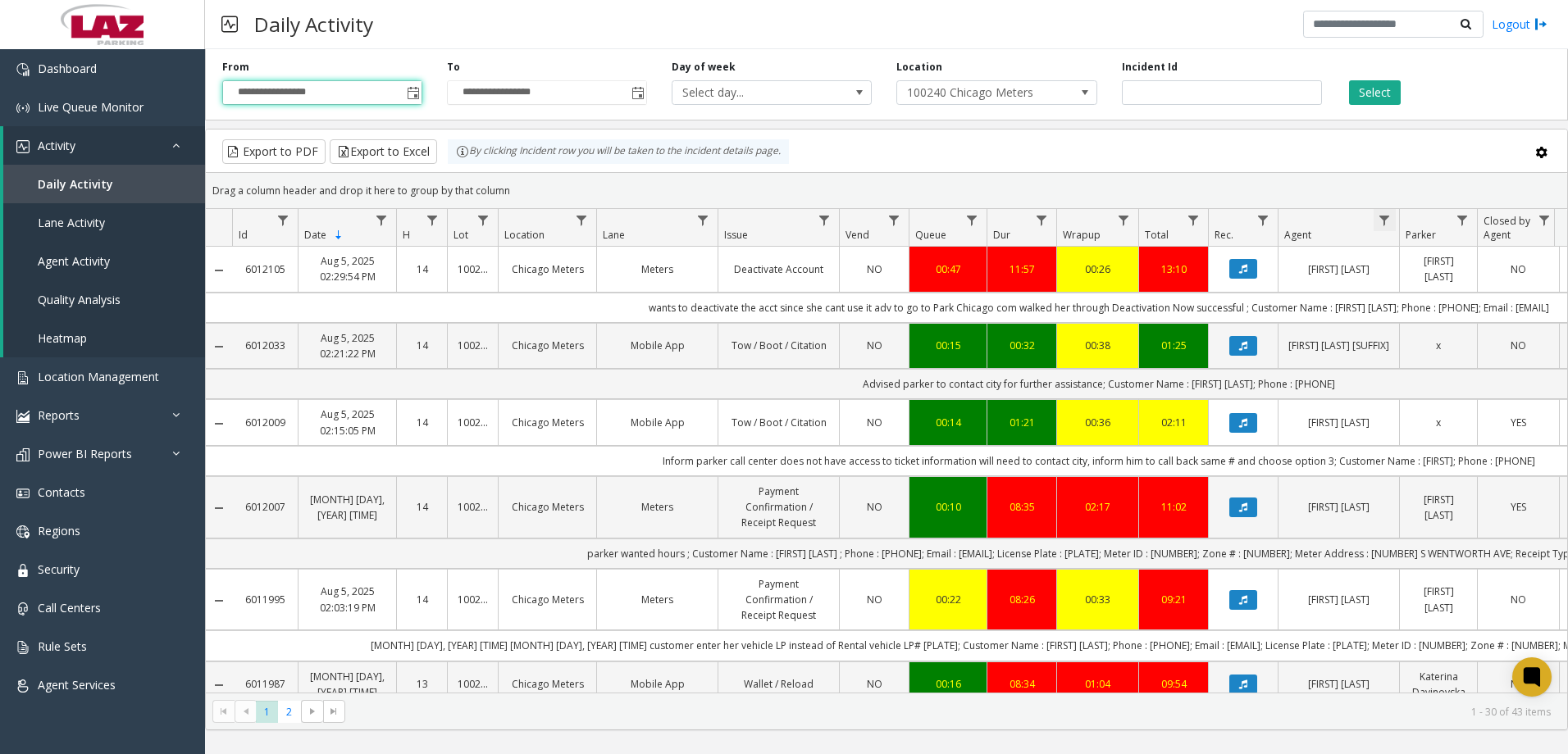 click 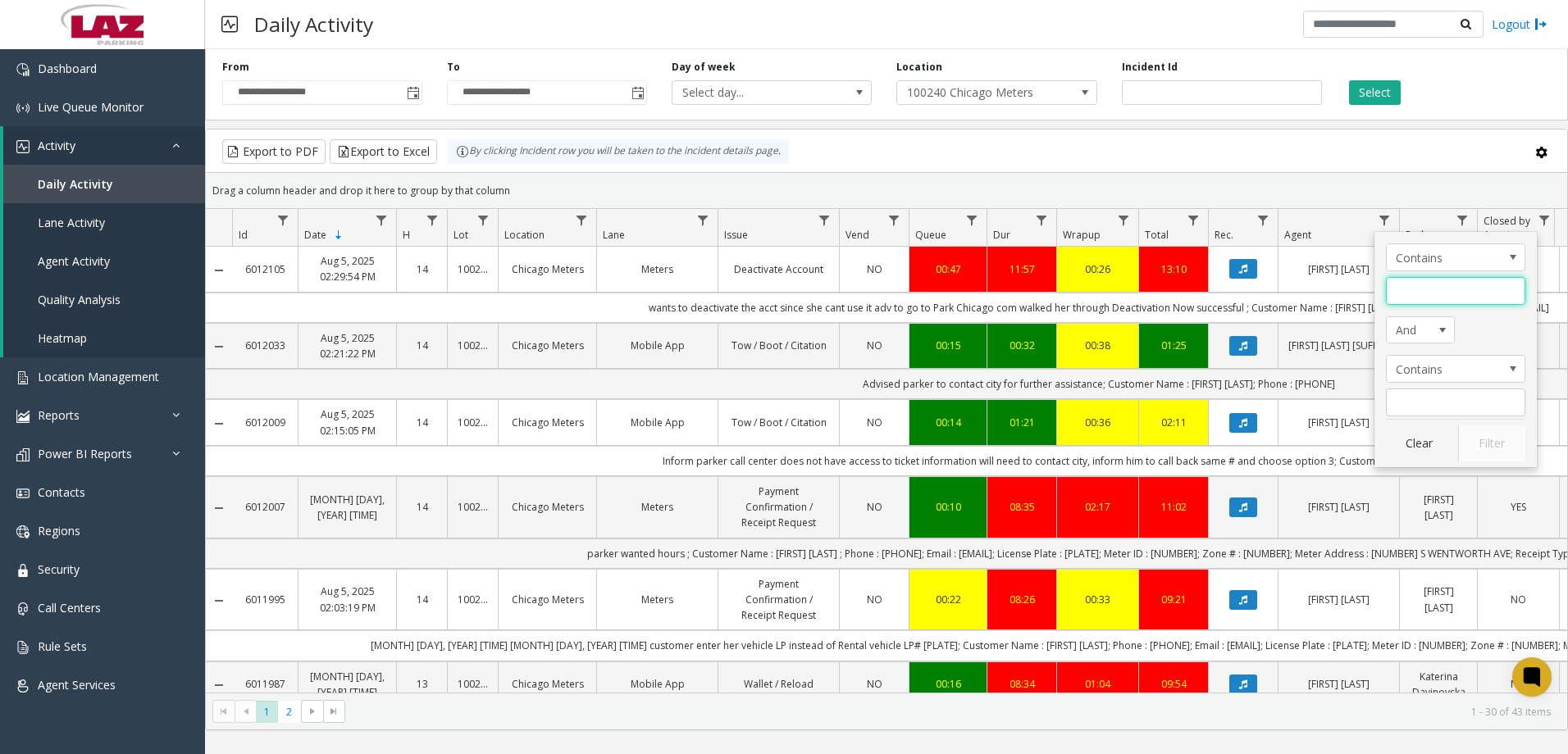 drag, startPoint x: 1429, startPoint y: 293, endPoint x: 1392, endPoint y: 207, distance: 93.62158 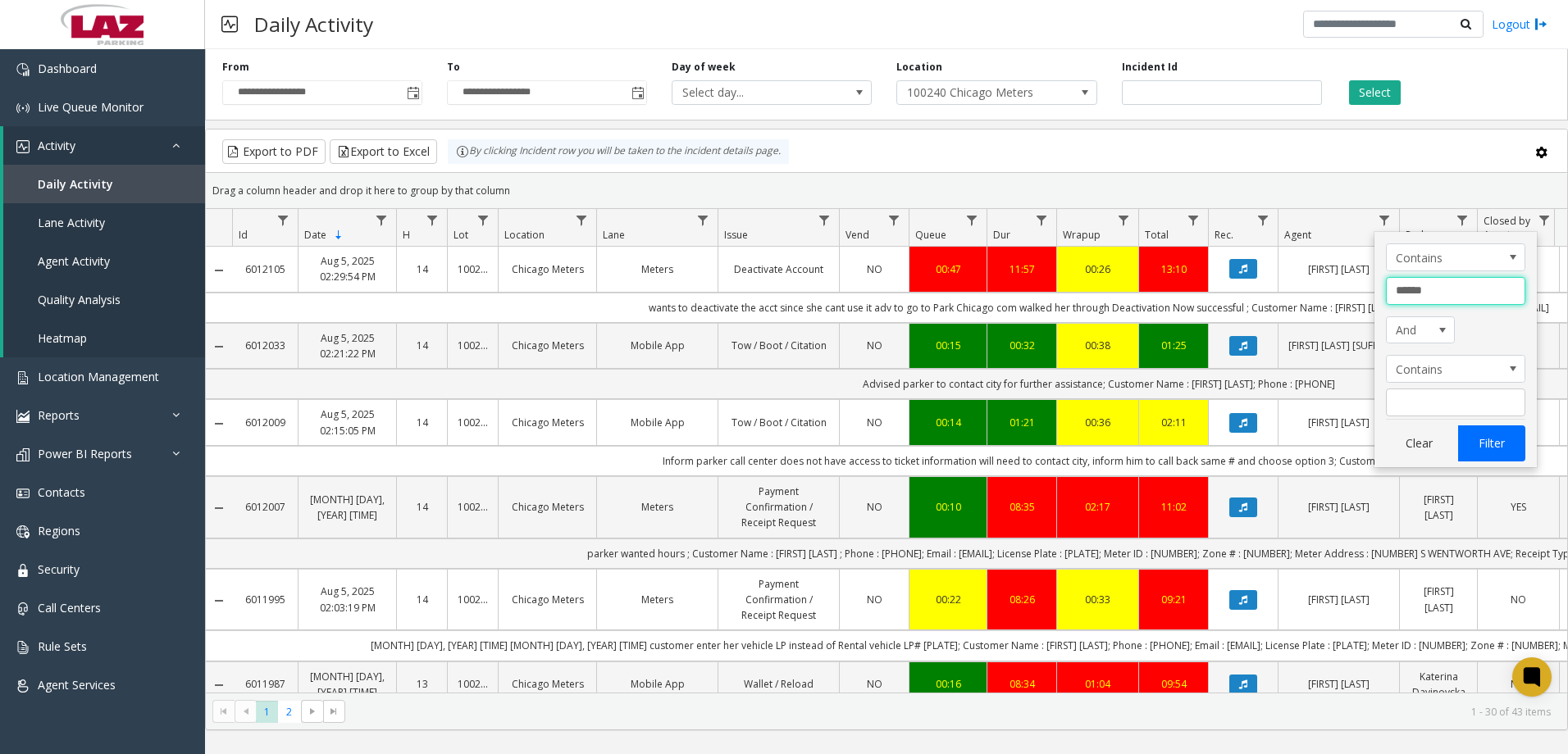 type on "******" 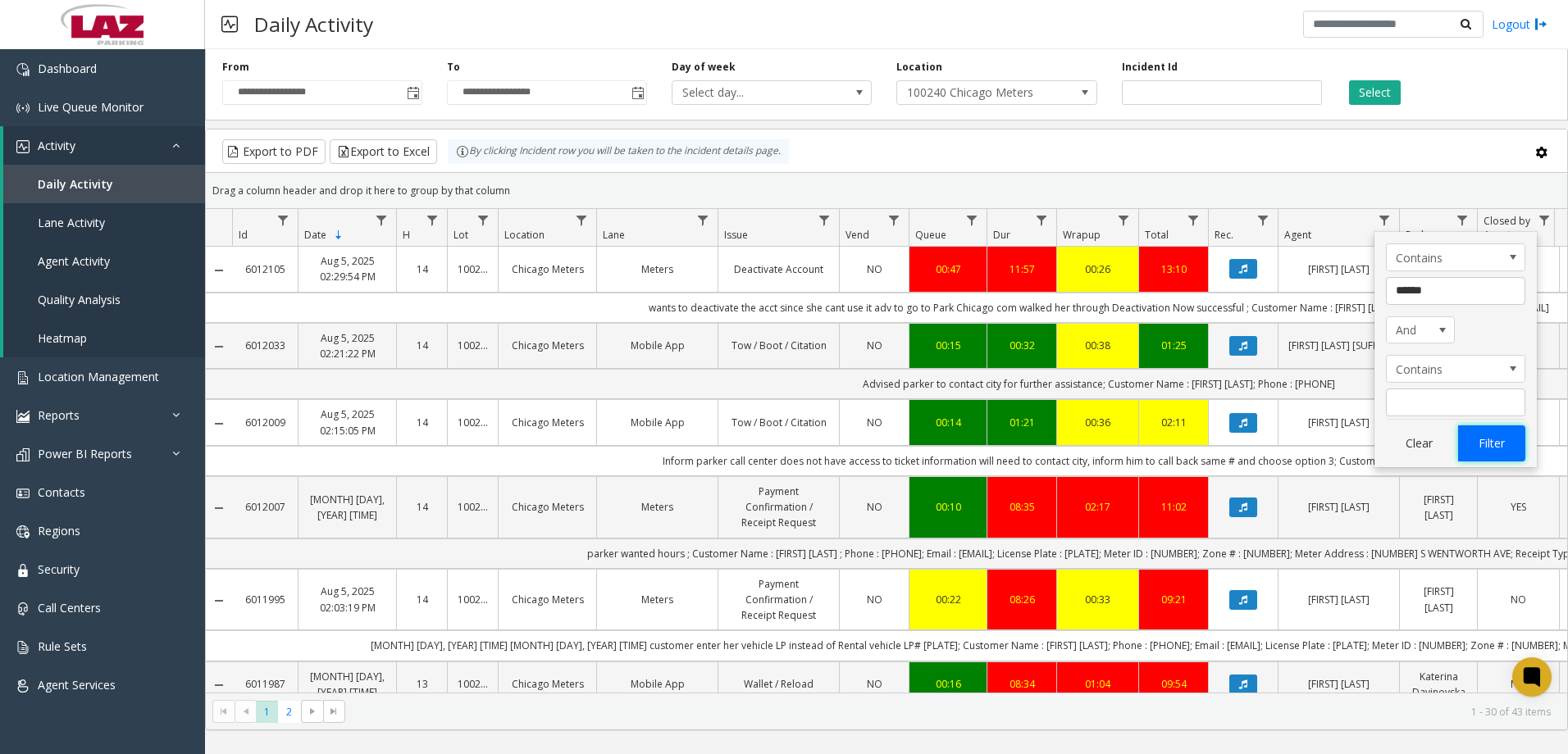 click on "Filter" 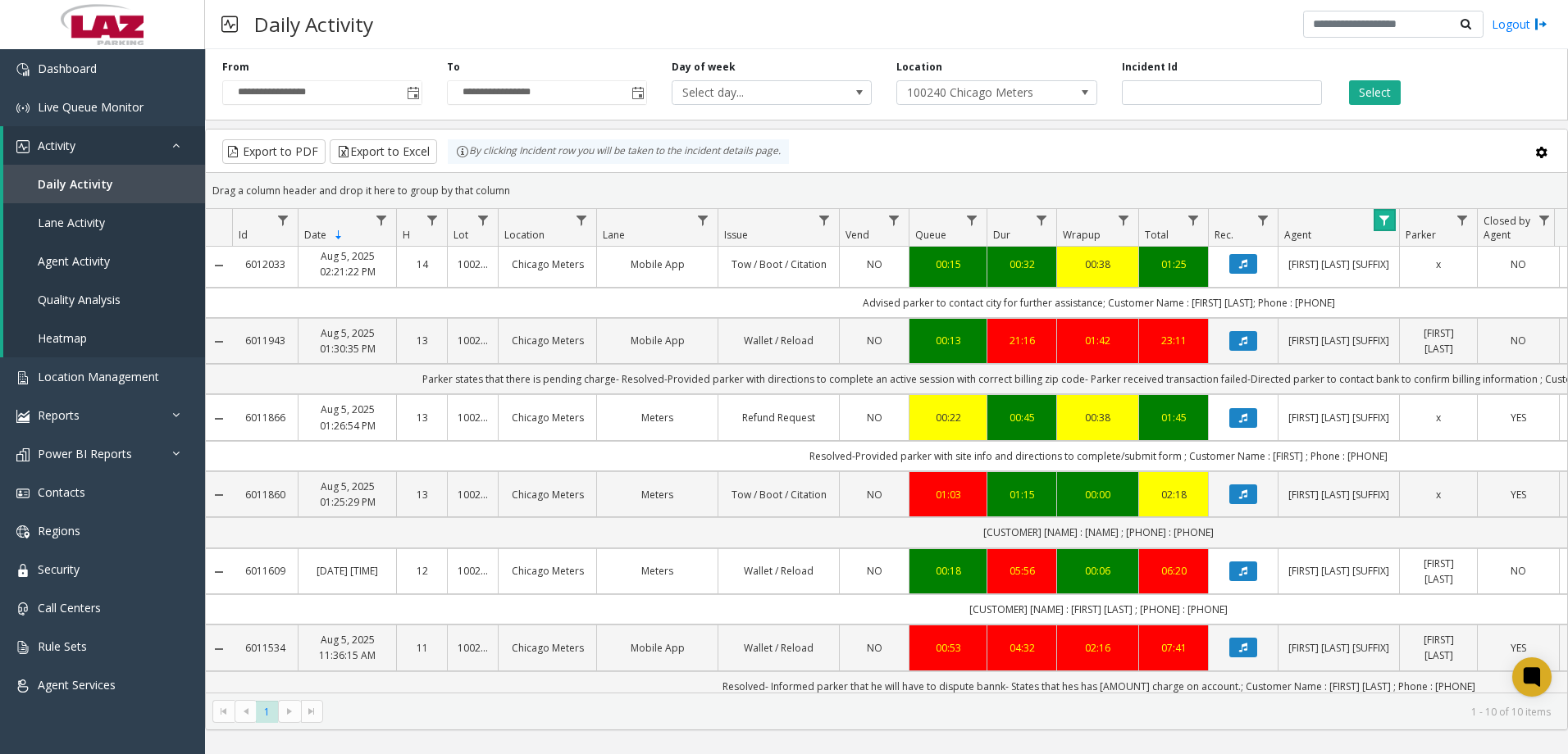 scroll, scrollTop: 0, scrollLeft: 0, axis: both 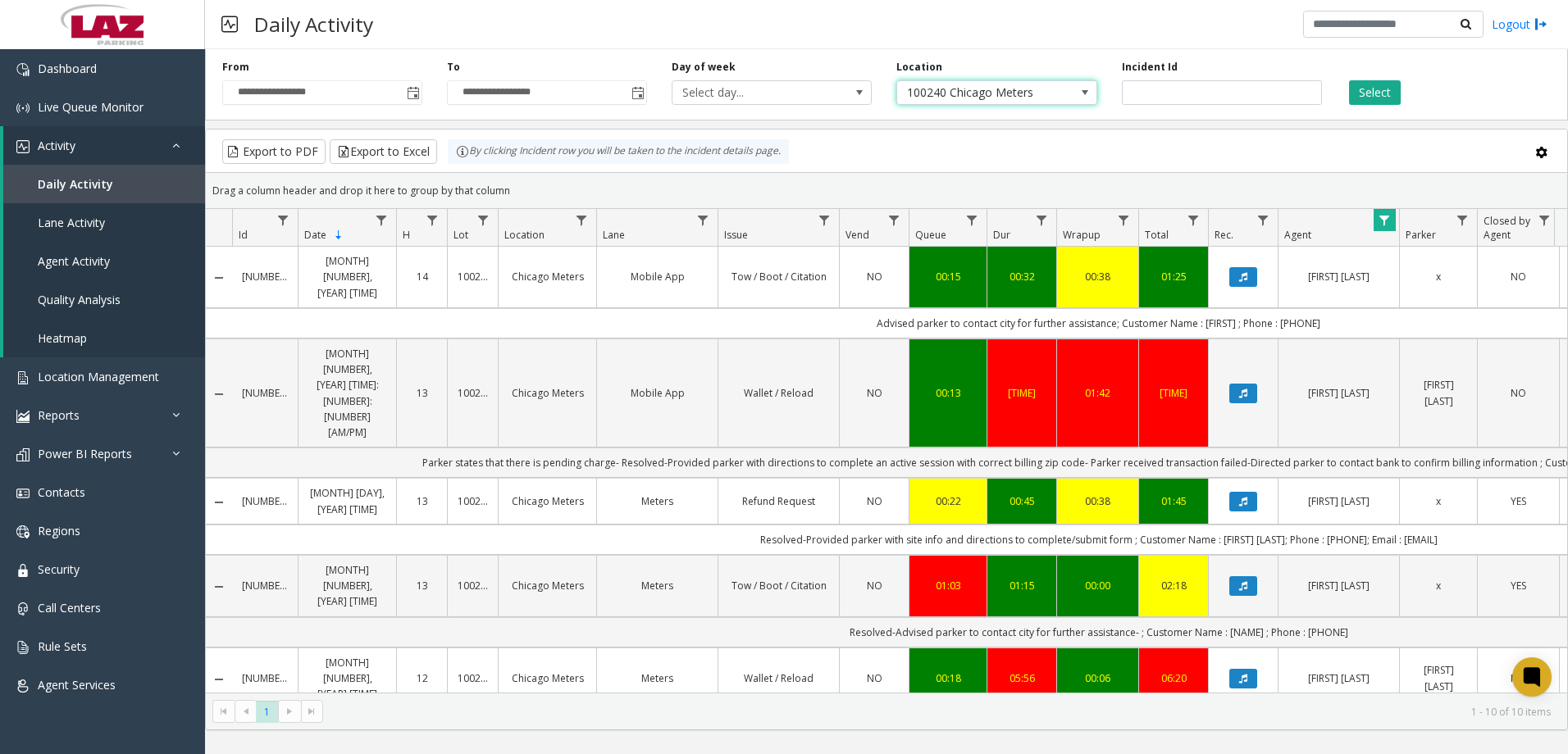drag, startPoint x: 957, startPoint y: 93, endPoint x: 916, endPoint y: 89, distance: 41.19466 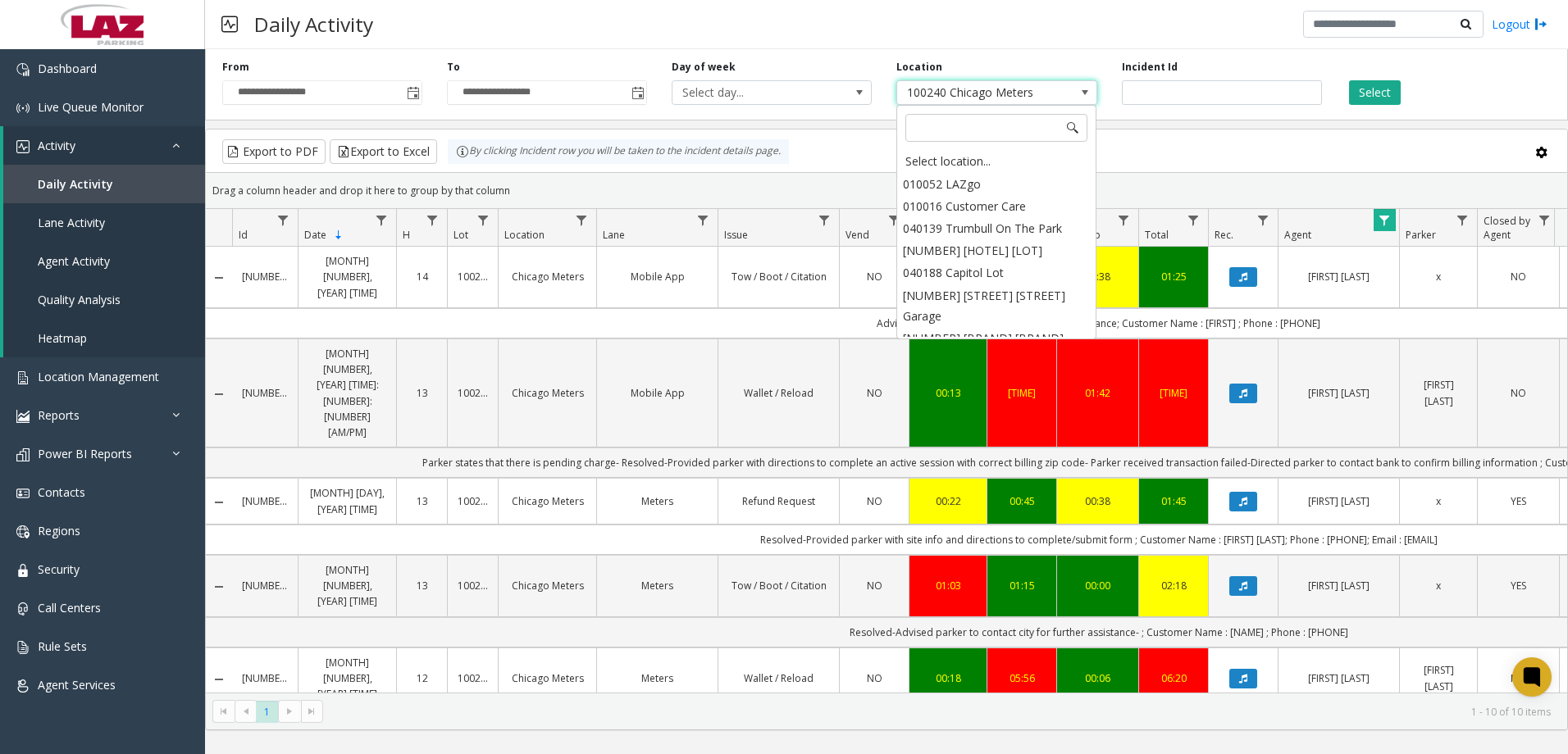 scroll, scrollTop: 14439, scrollLeft: 0, axis: vertical 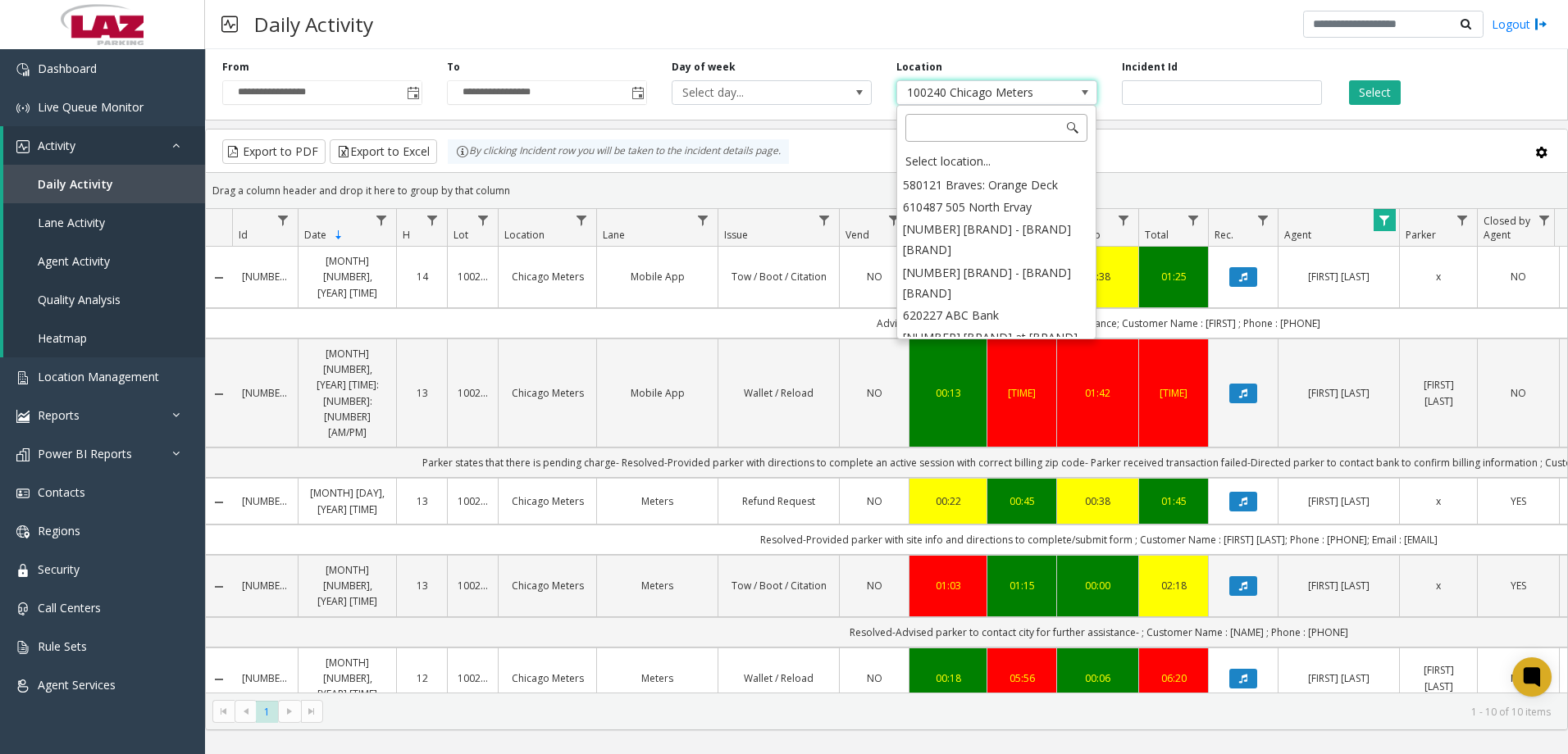 drag, startPoint x: 916, startPoint y: 89, endPoint x: 932, endPoint y: 122, distance: 36.67424 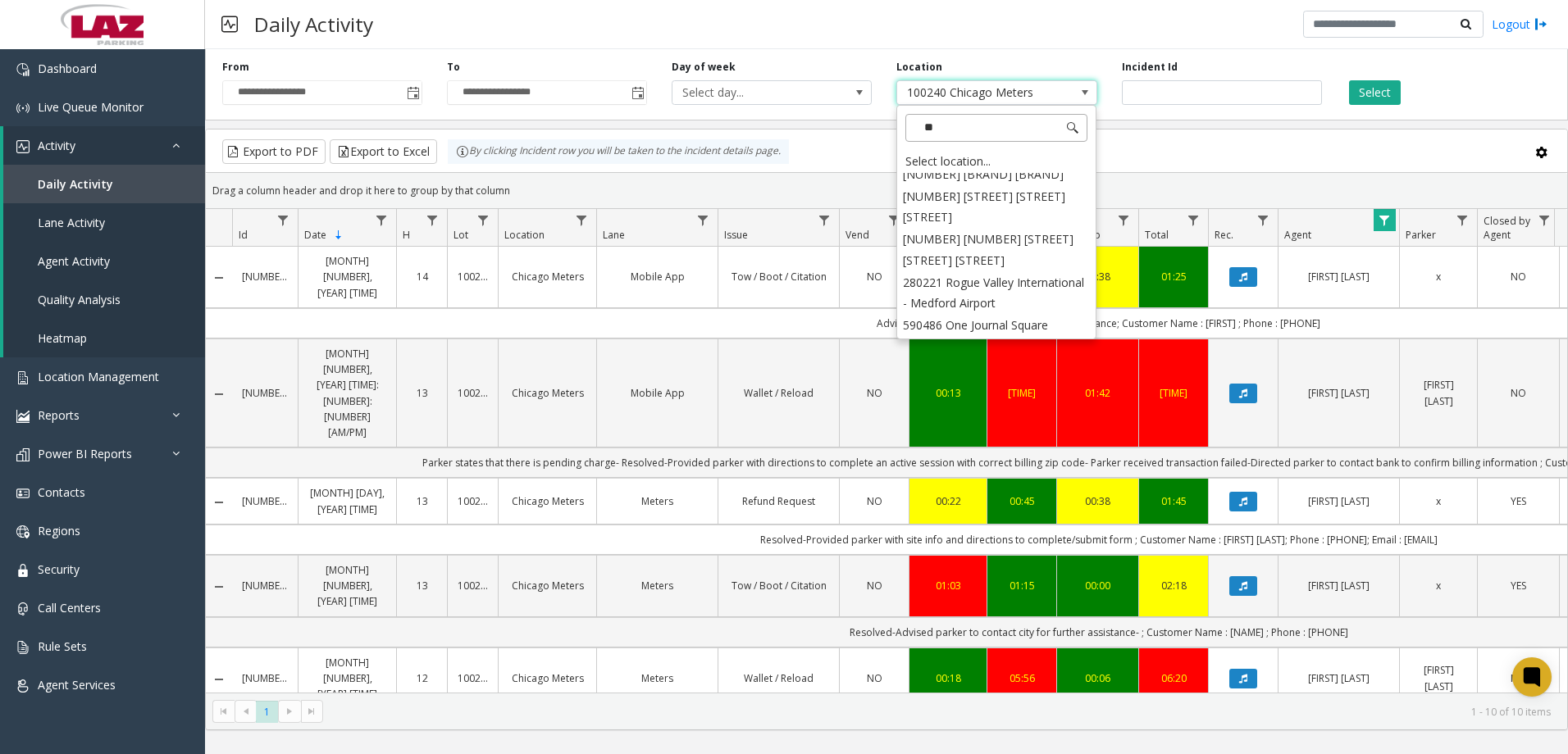 scroll, scrollTop: 0, scrollLeft: 0, axis: both 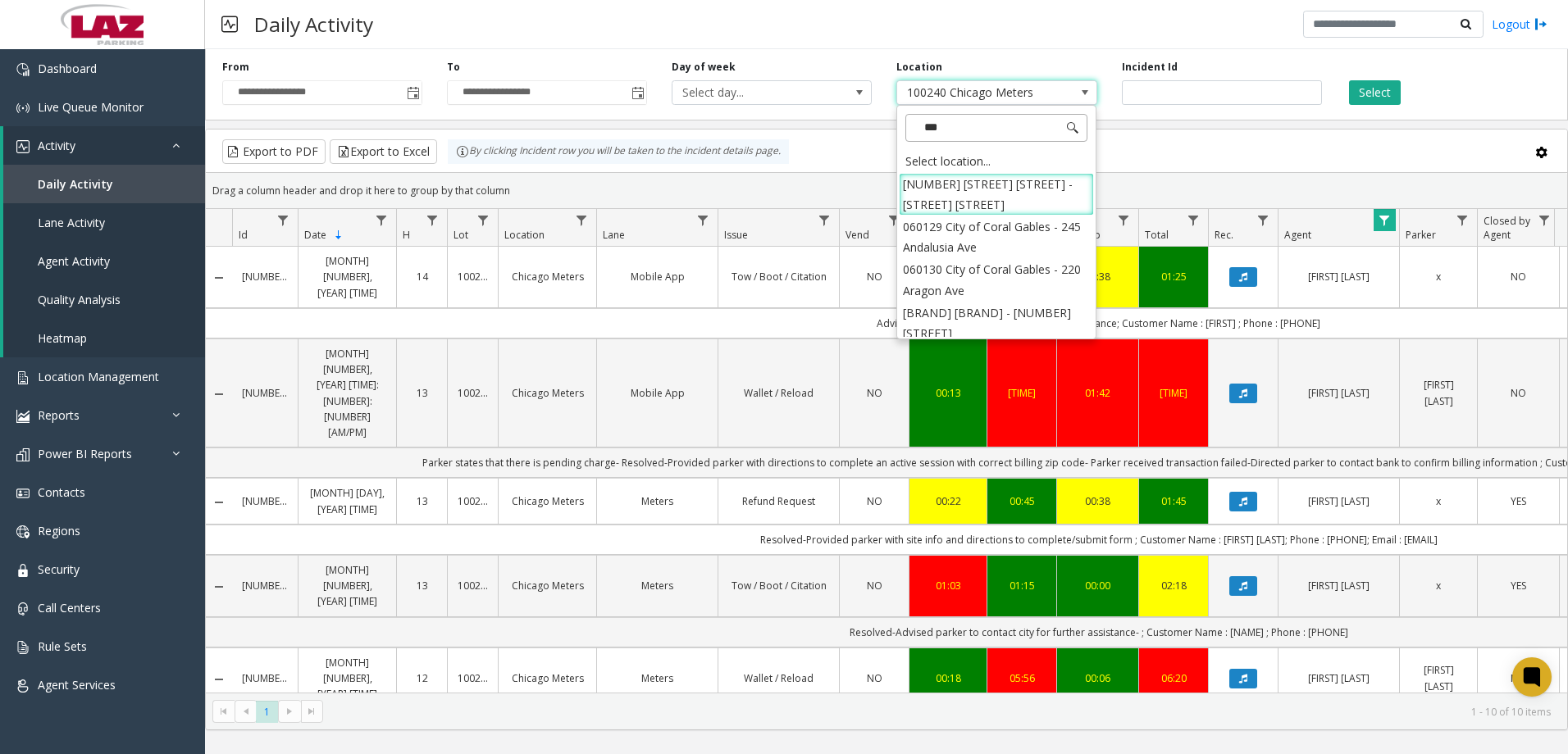 type on "****" 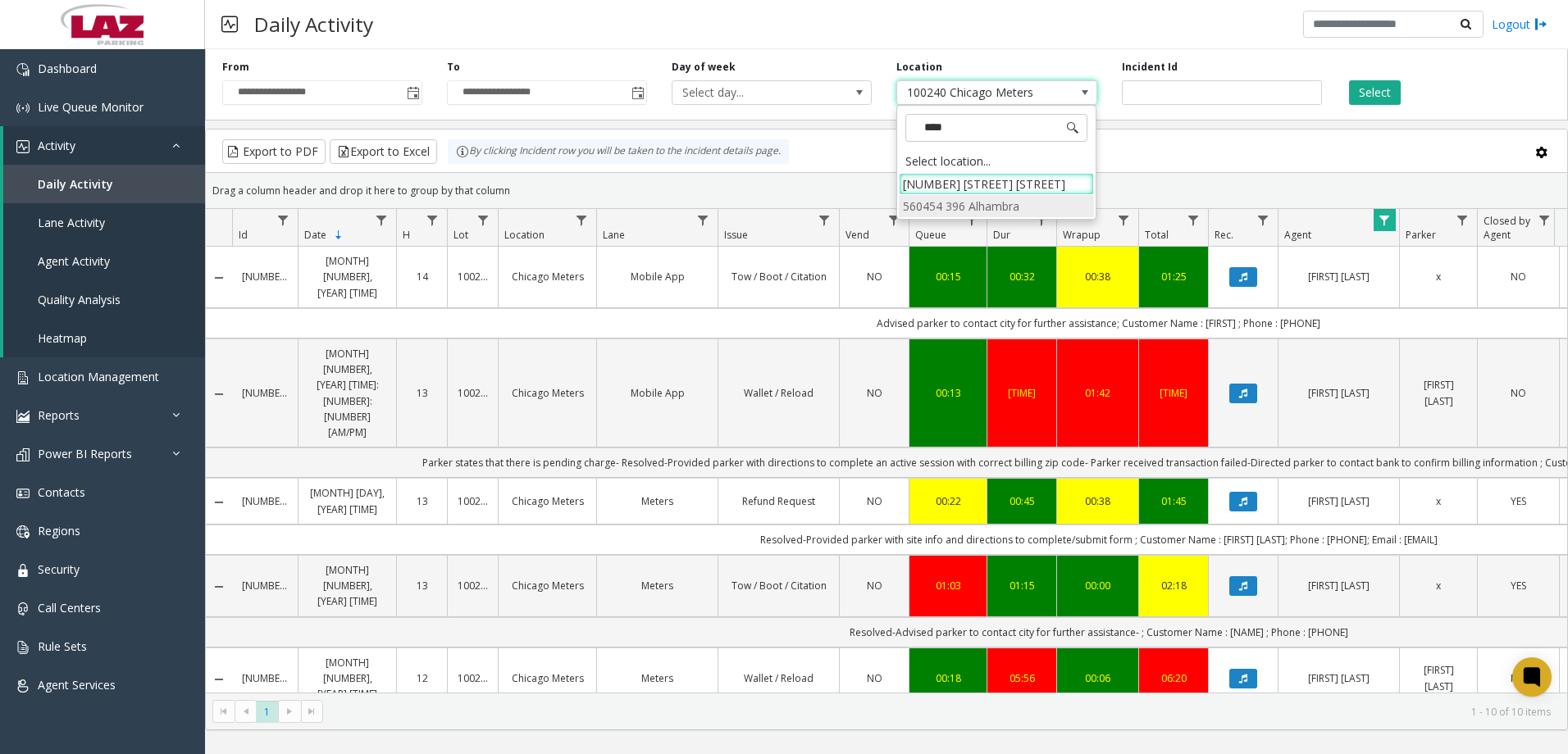 click on "560454 396 Alhambra" at bounding box center (996, 206) 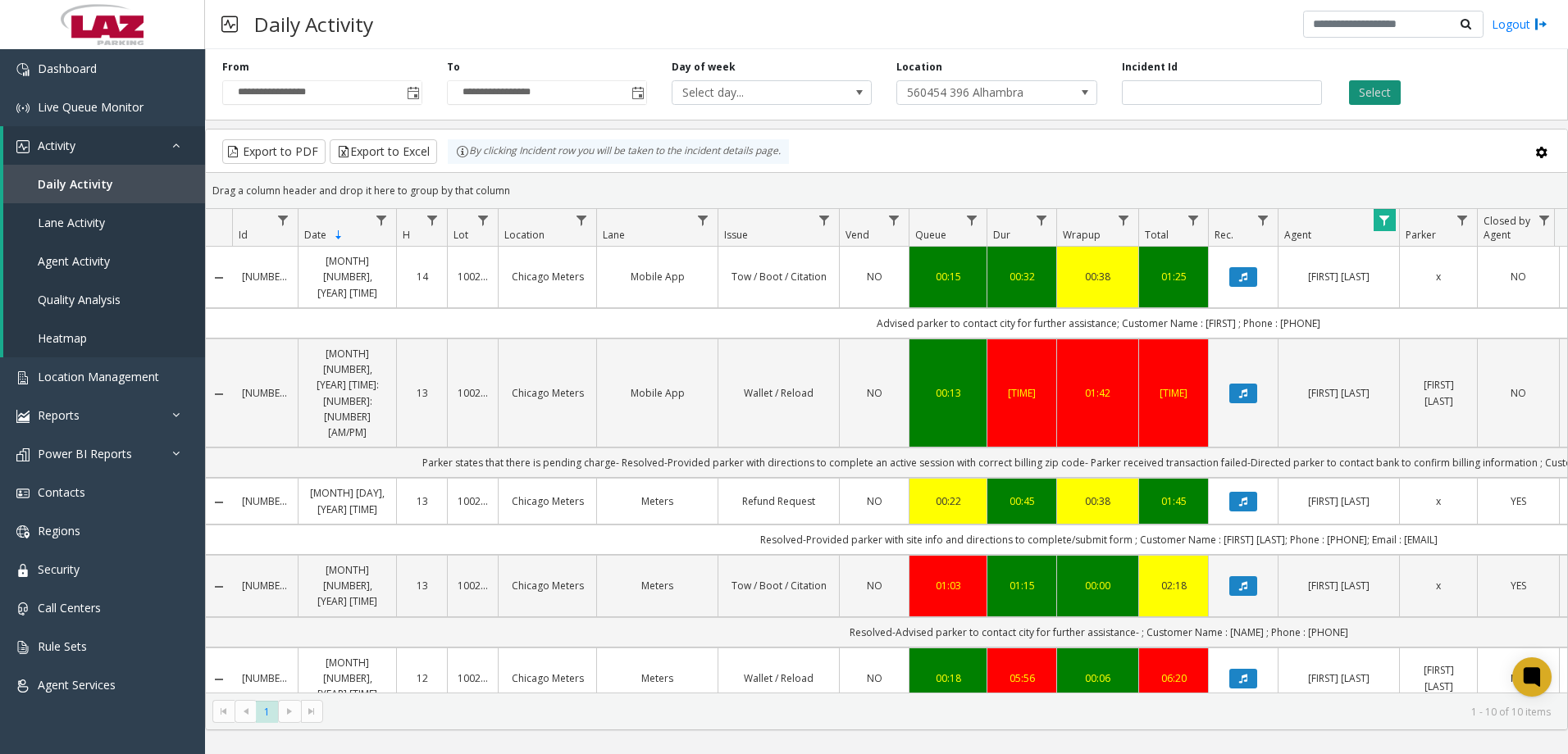 click on "Select" 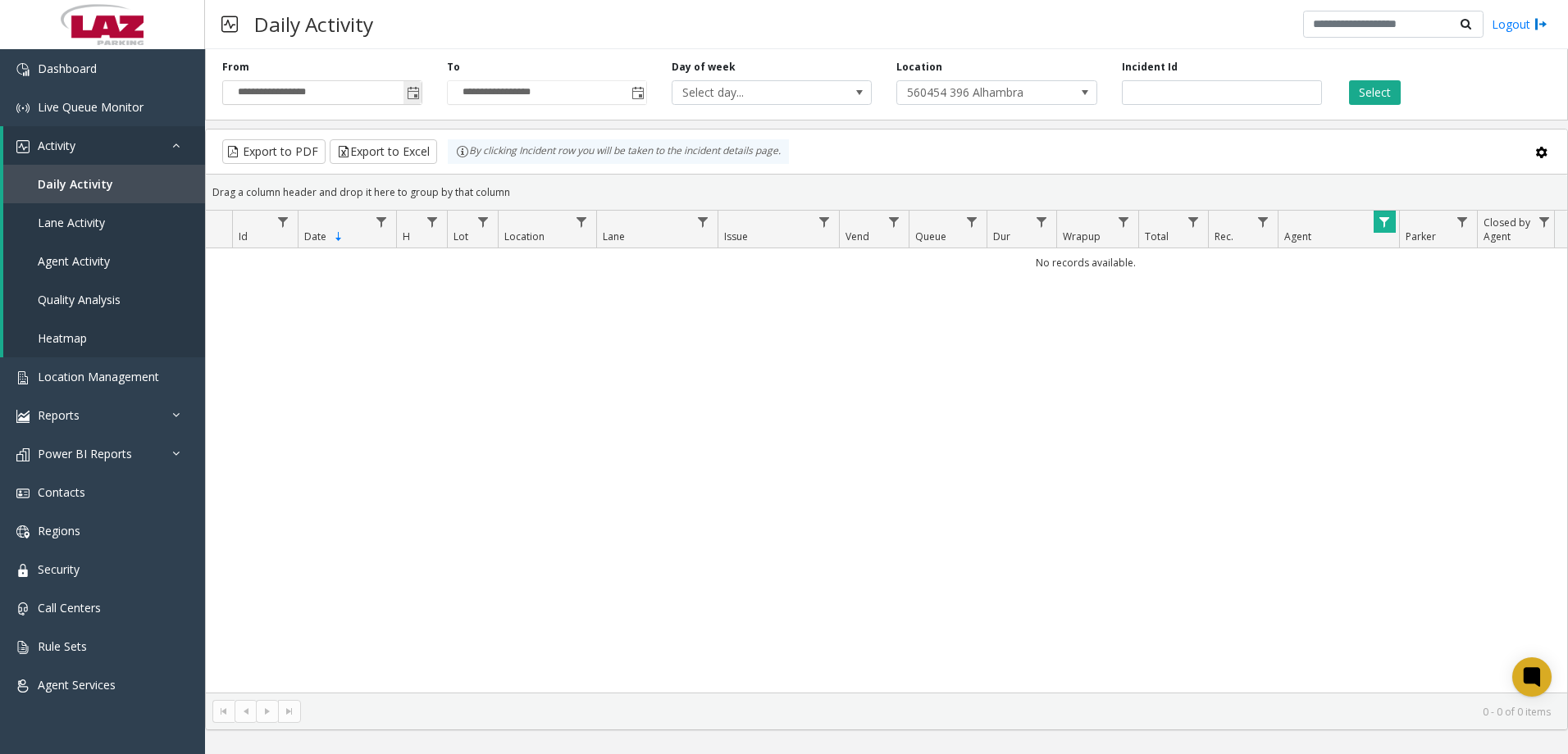 click 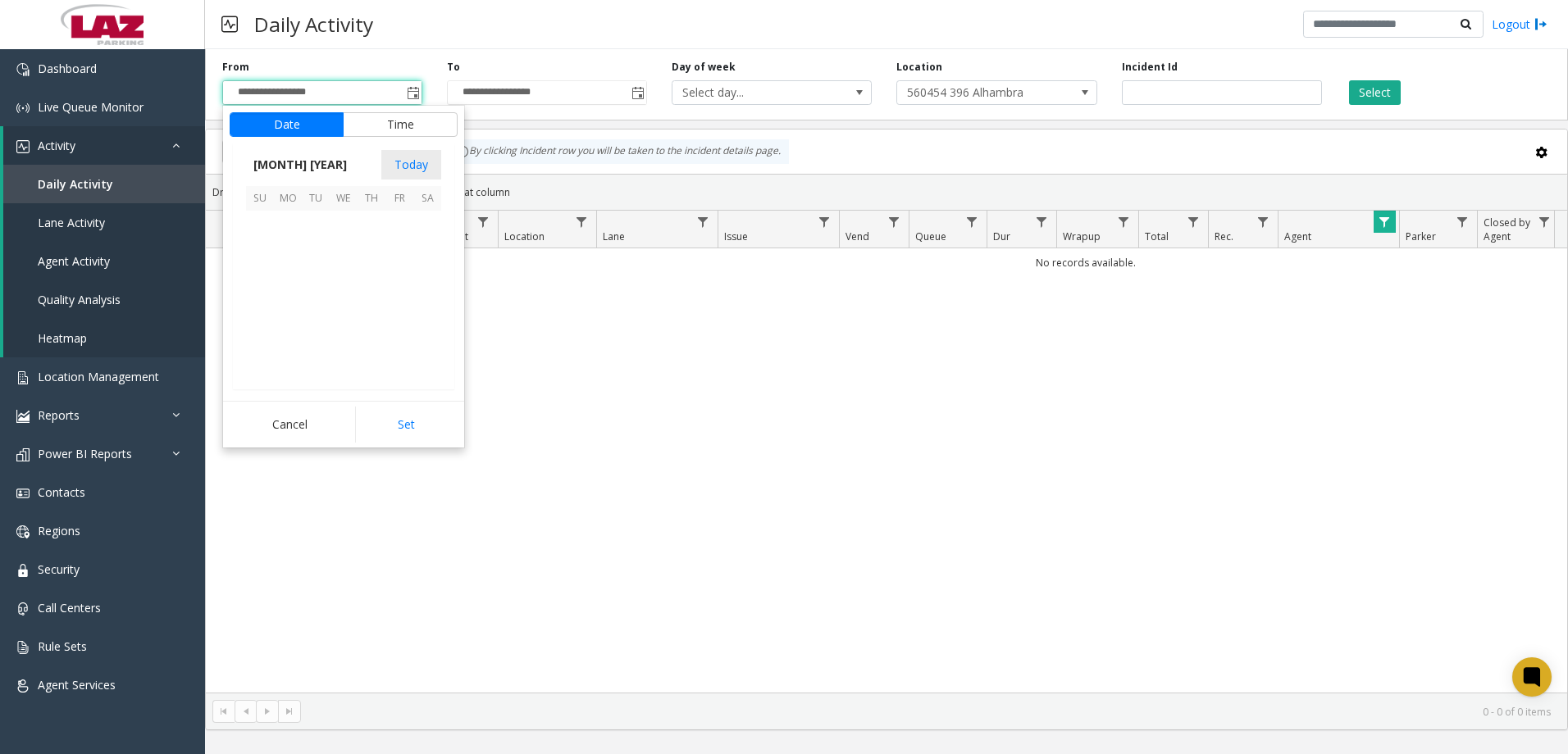 scroll, scrollTop: 293950, scrollLeft: 0, axis: vertical 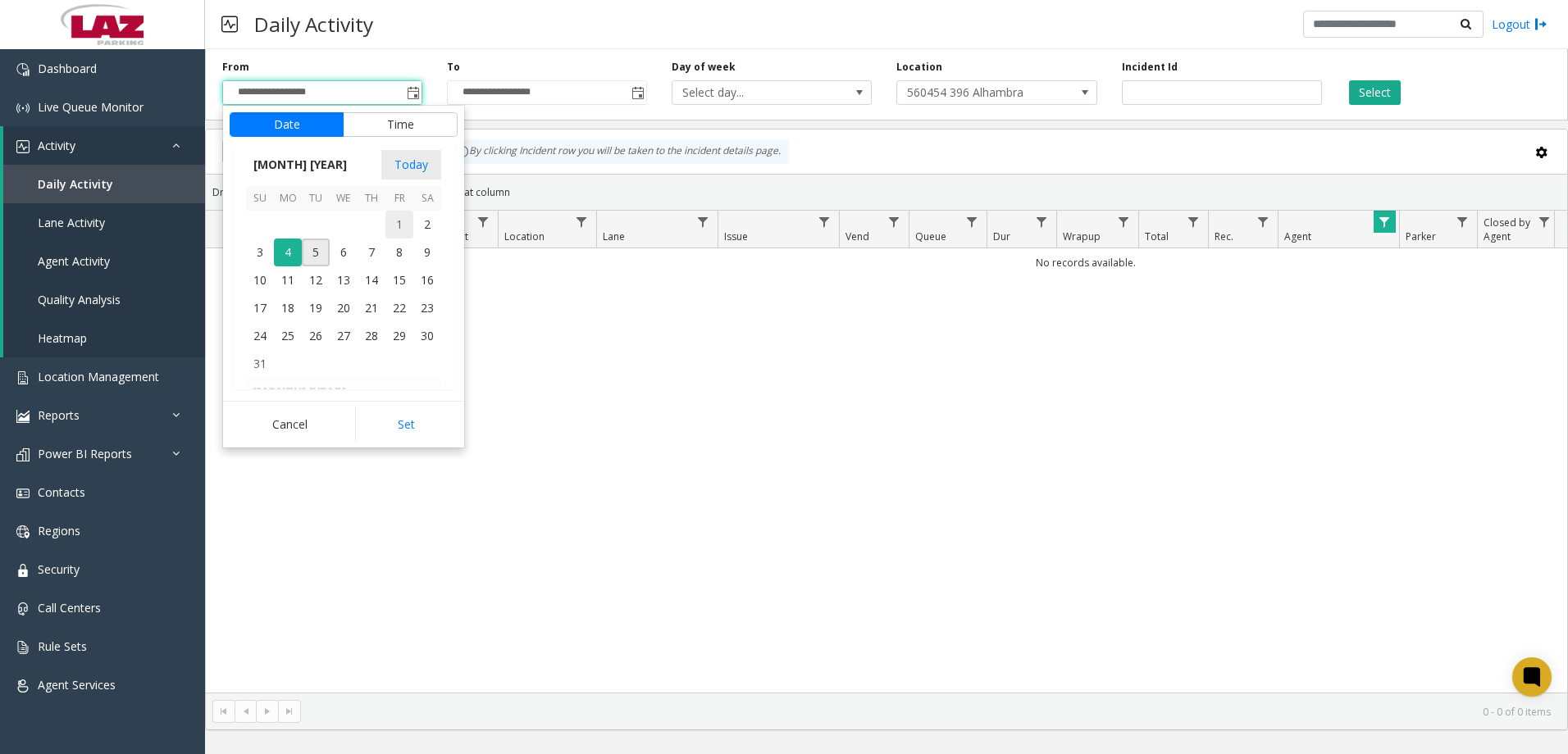 click on "1" at bounding box center [399, 225] 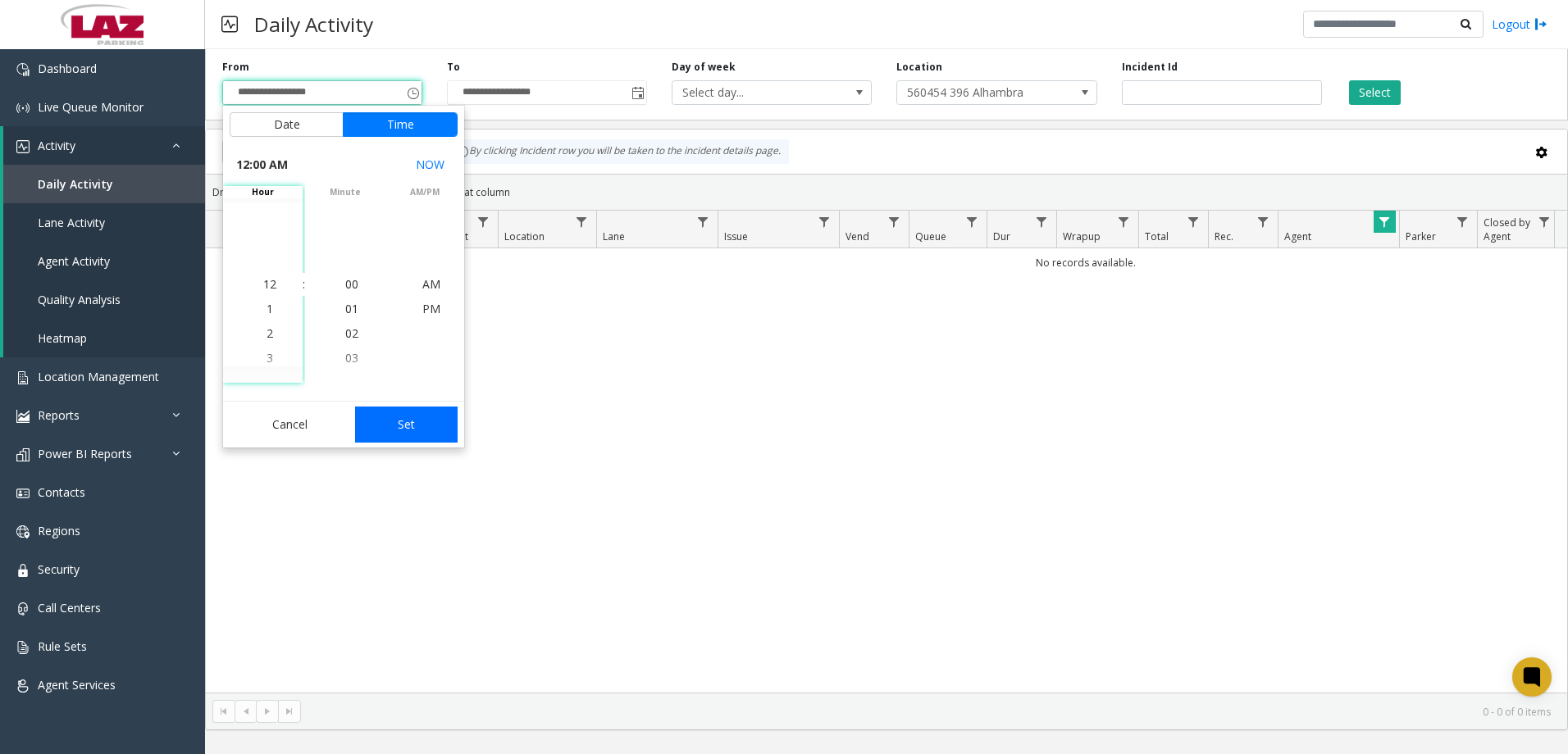 click on "Set" 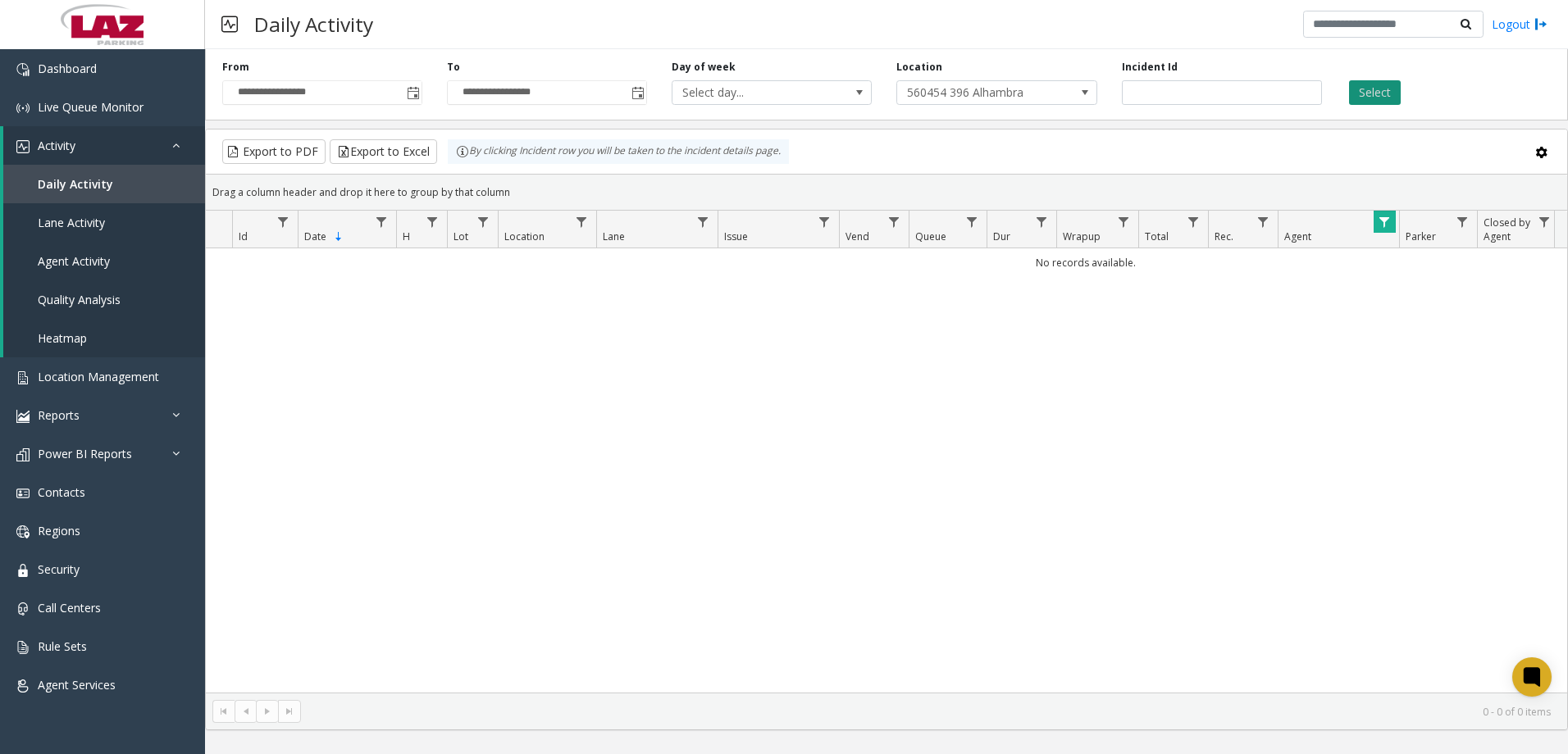 click on "Select" 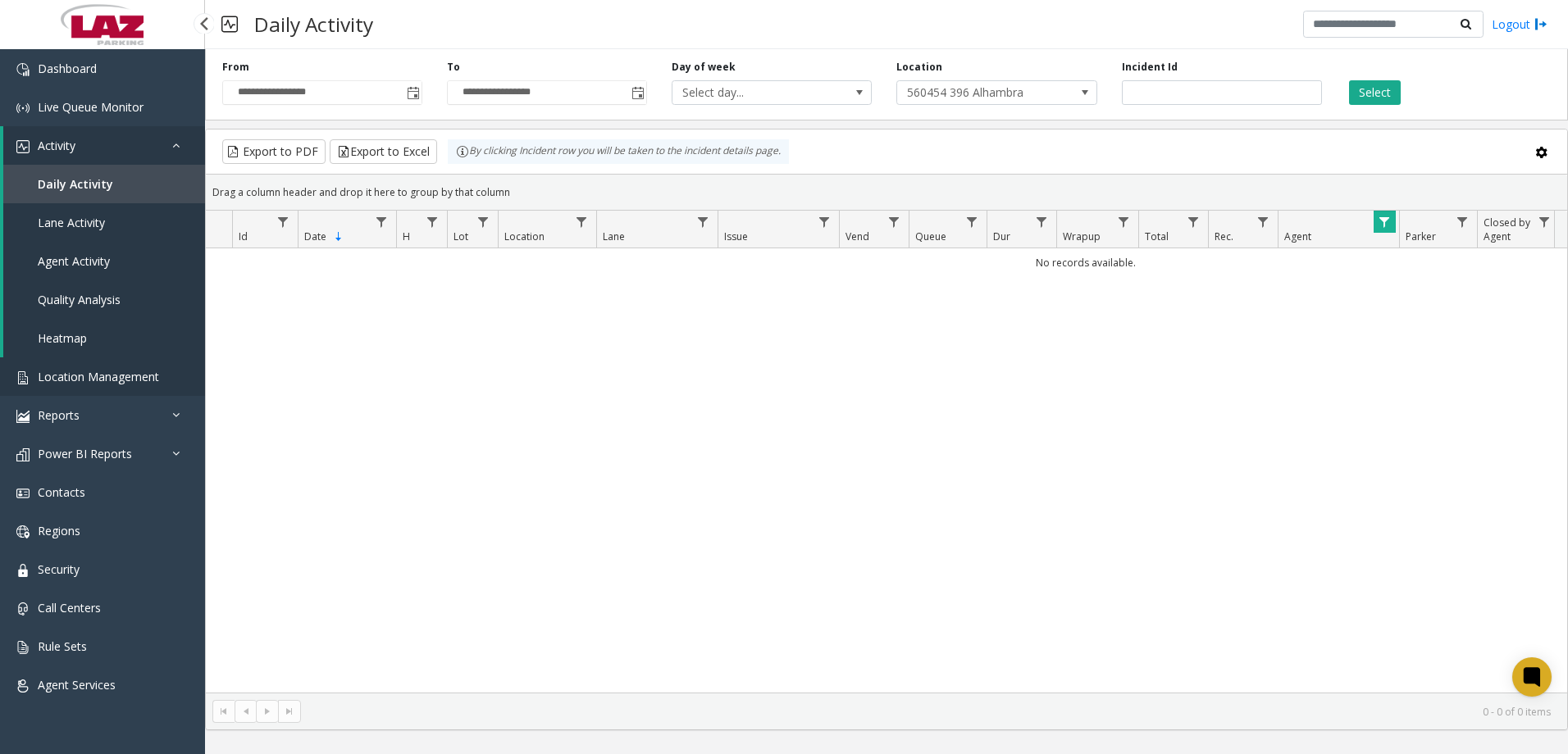 click on "Location Management" at bounding box center (98, 376) 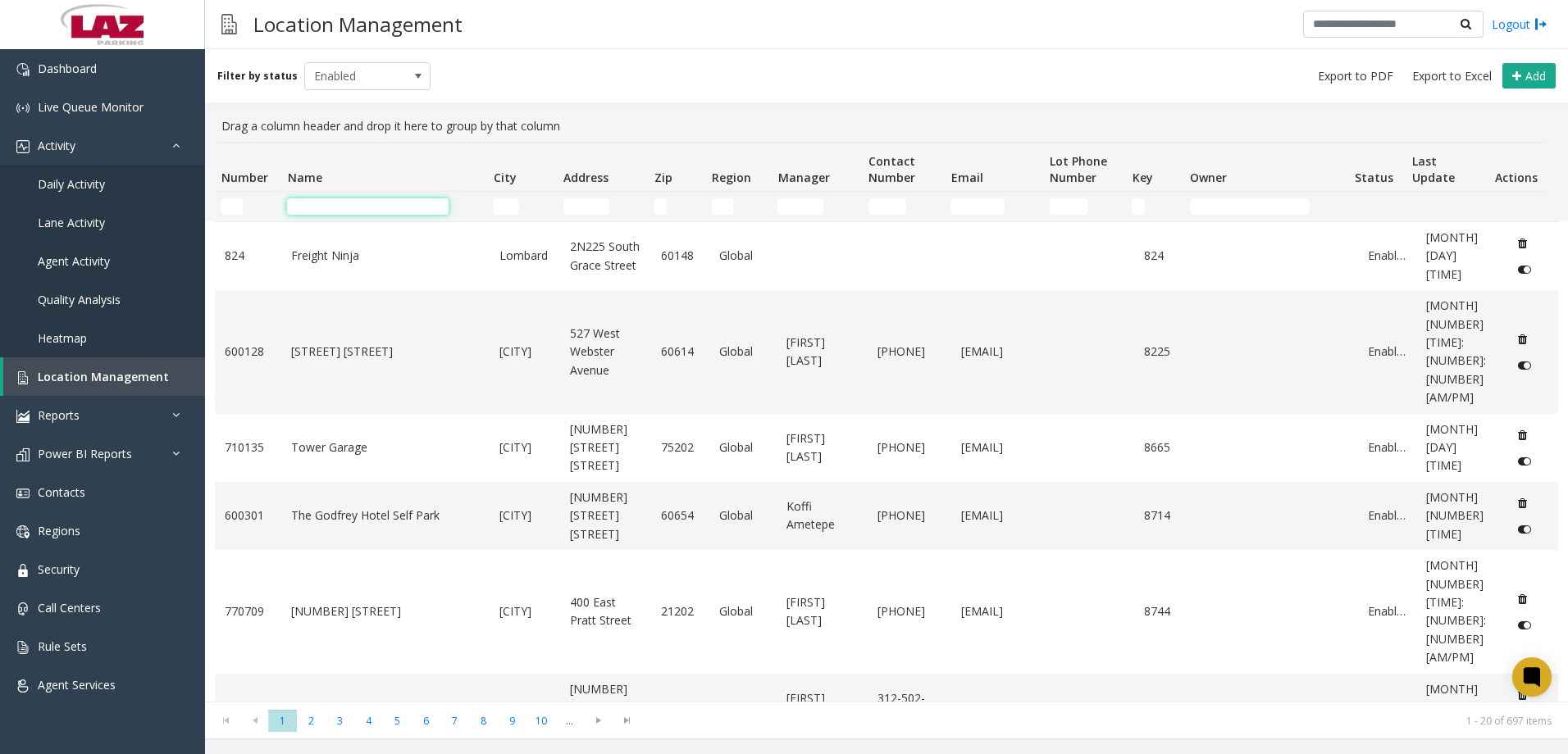 click 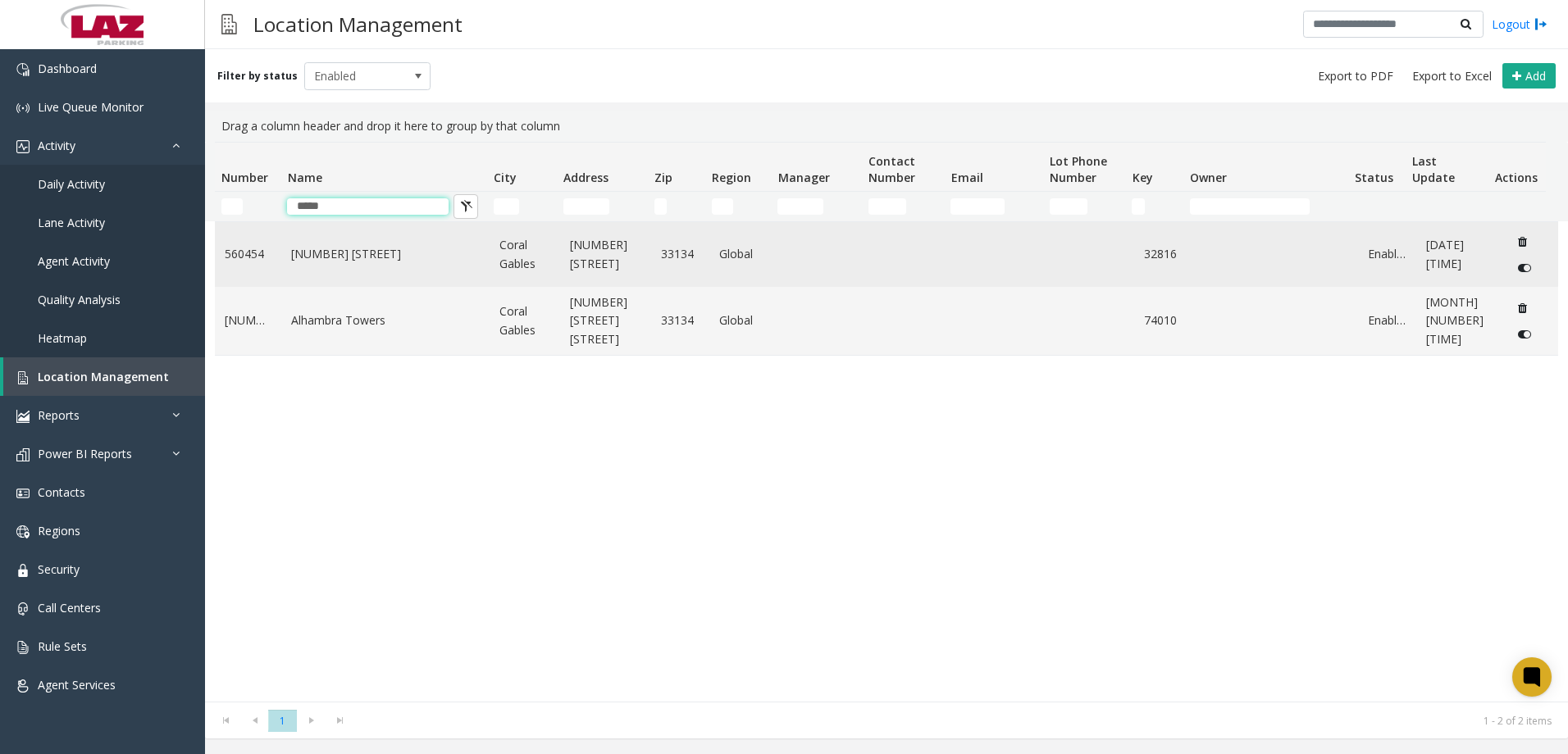type on "*****" 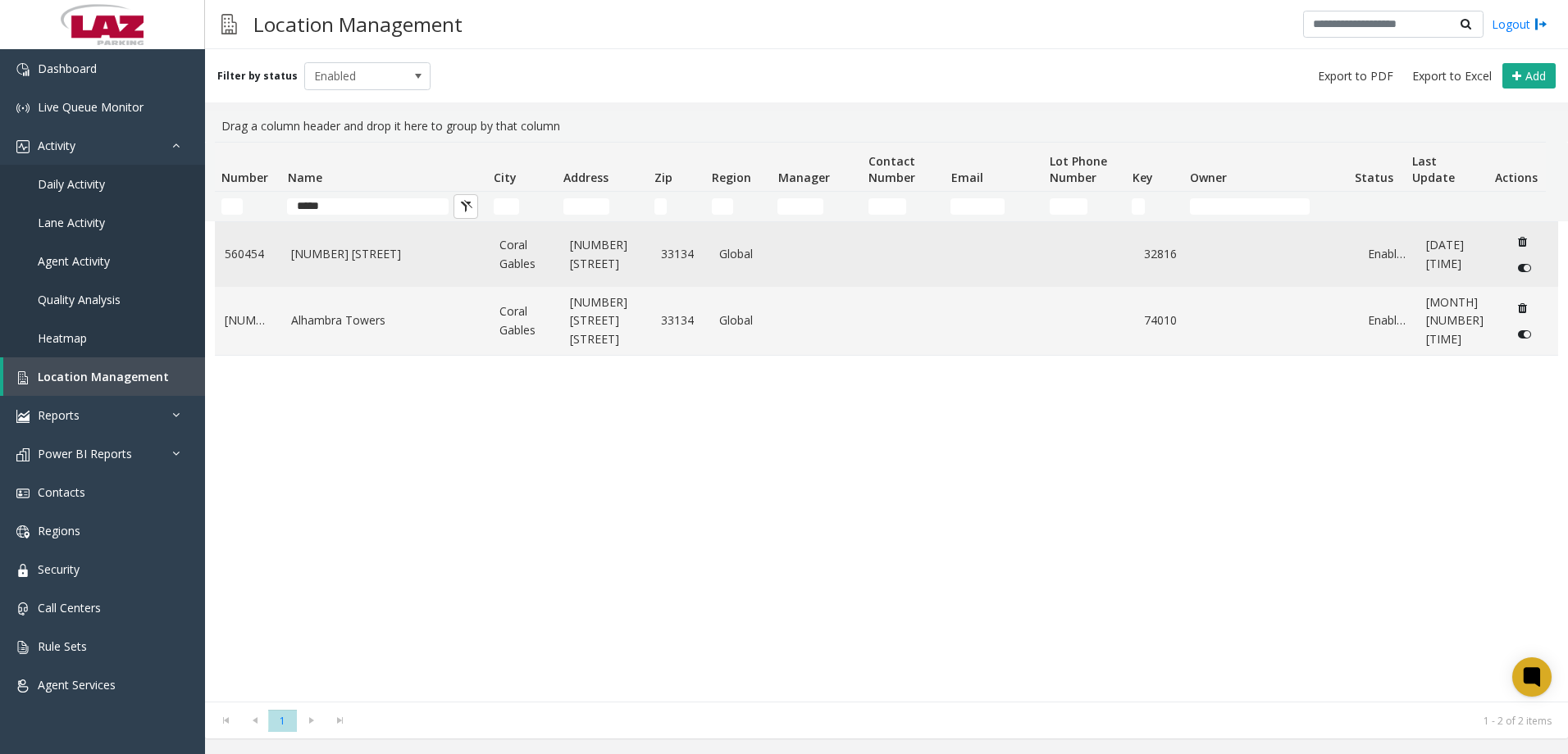 click on "396 Alhambra Circle" 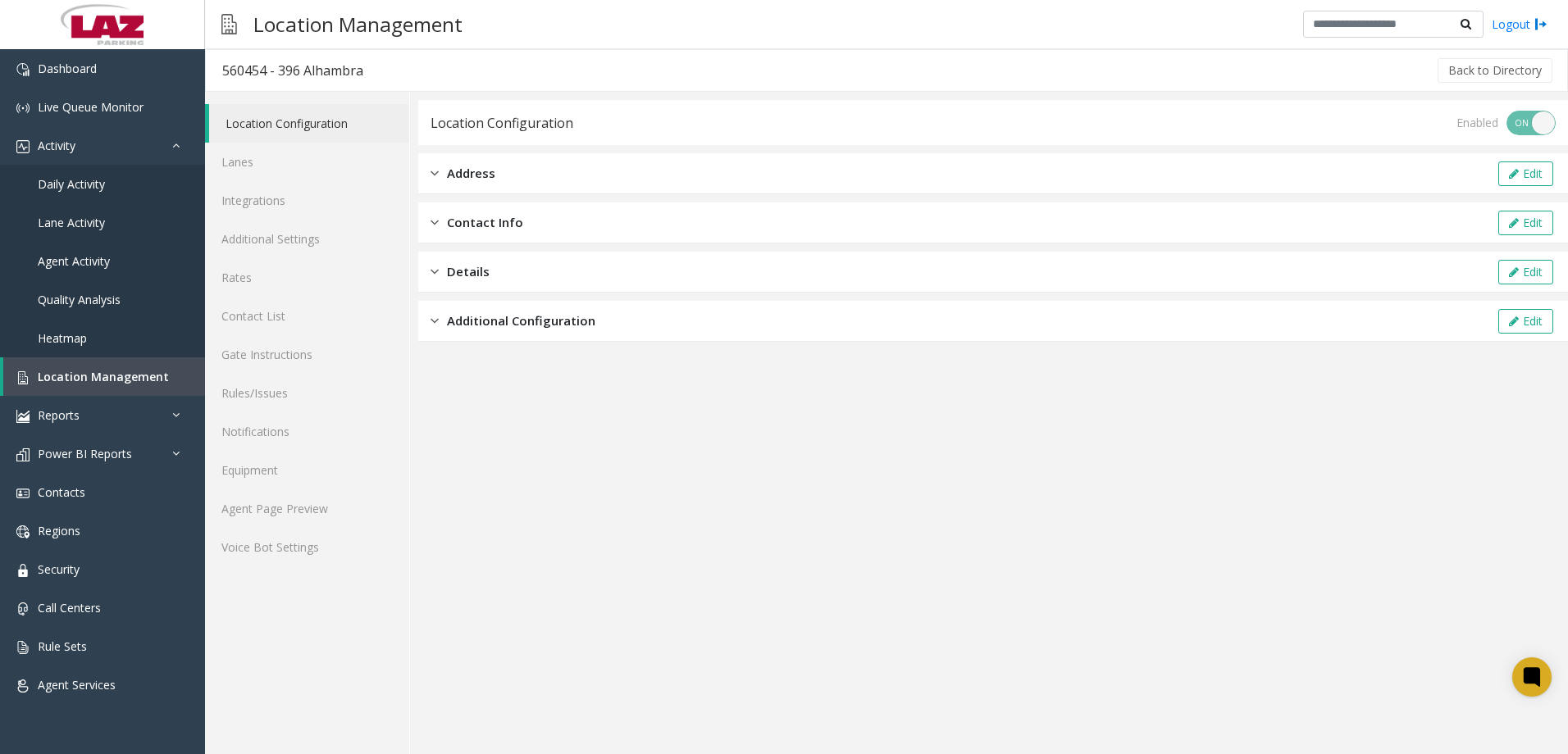 click on "Address" 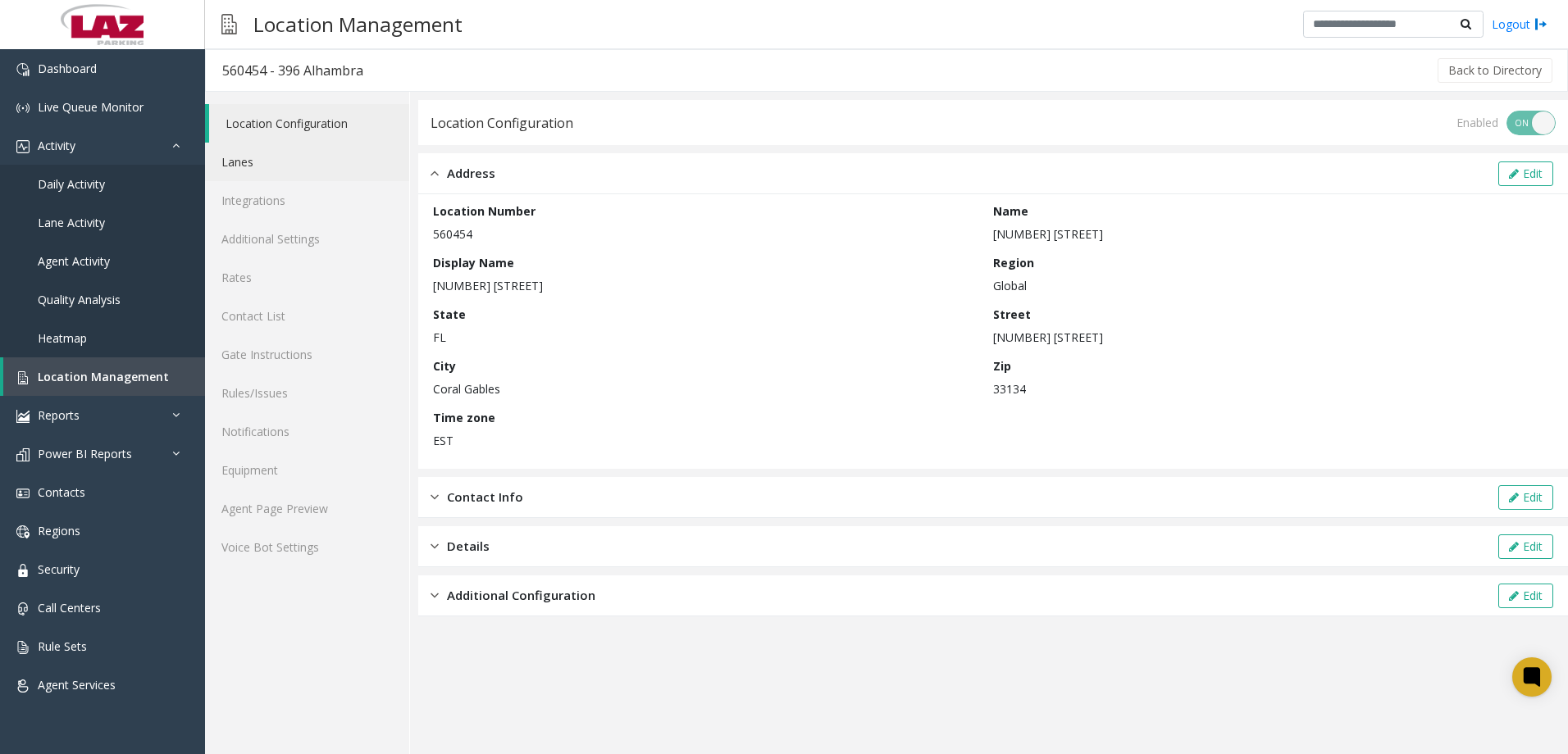 click on "Lanes" 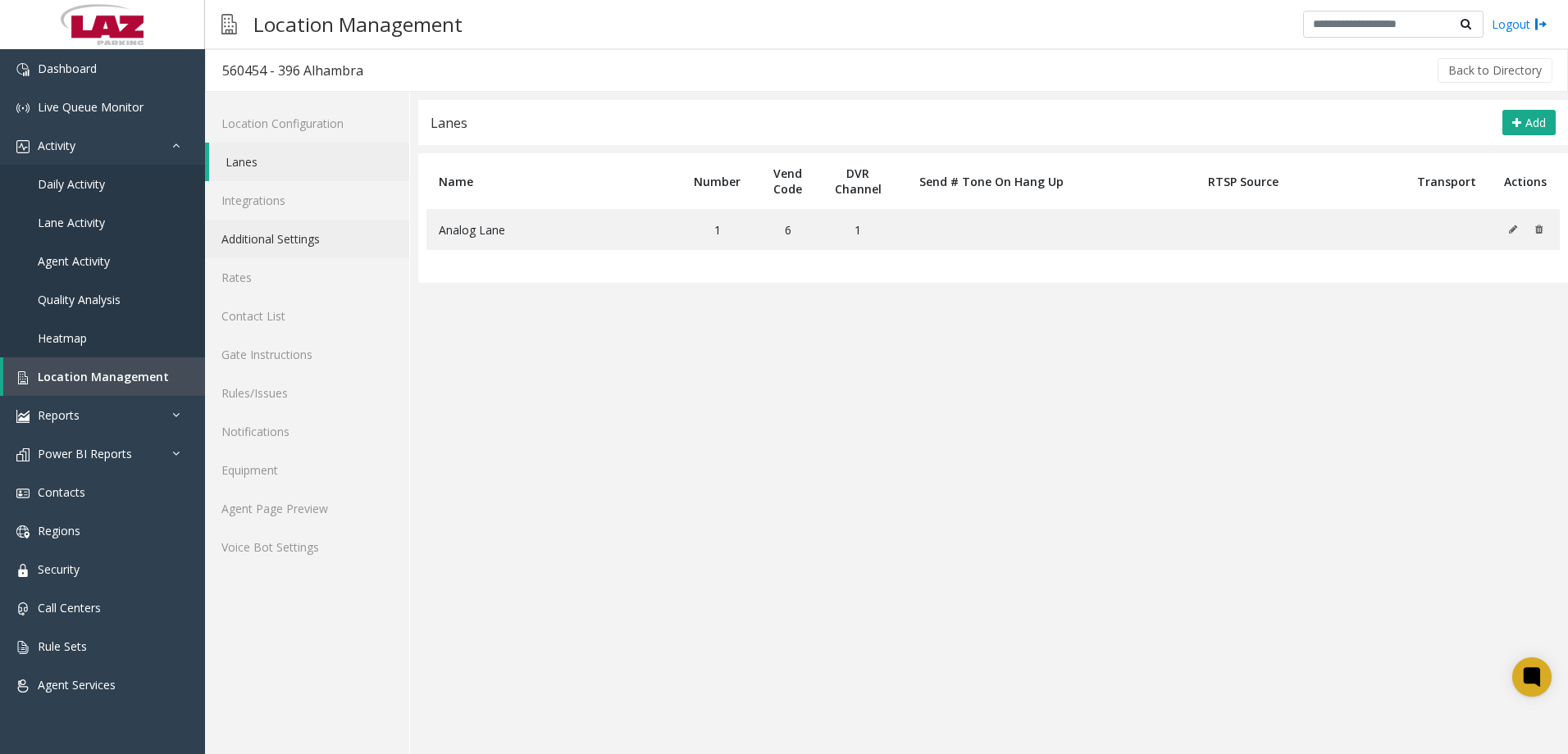 click on "Additional Settings" 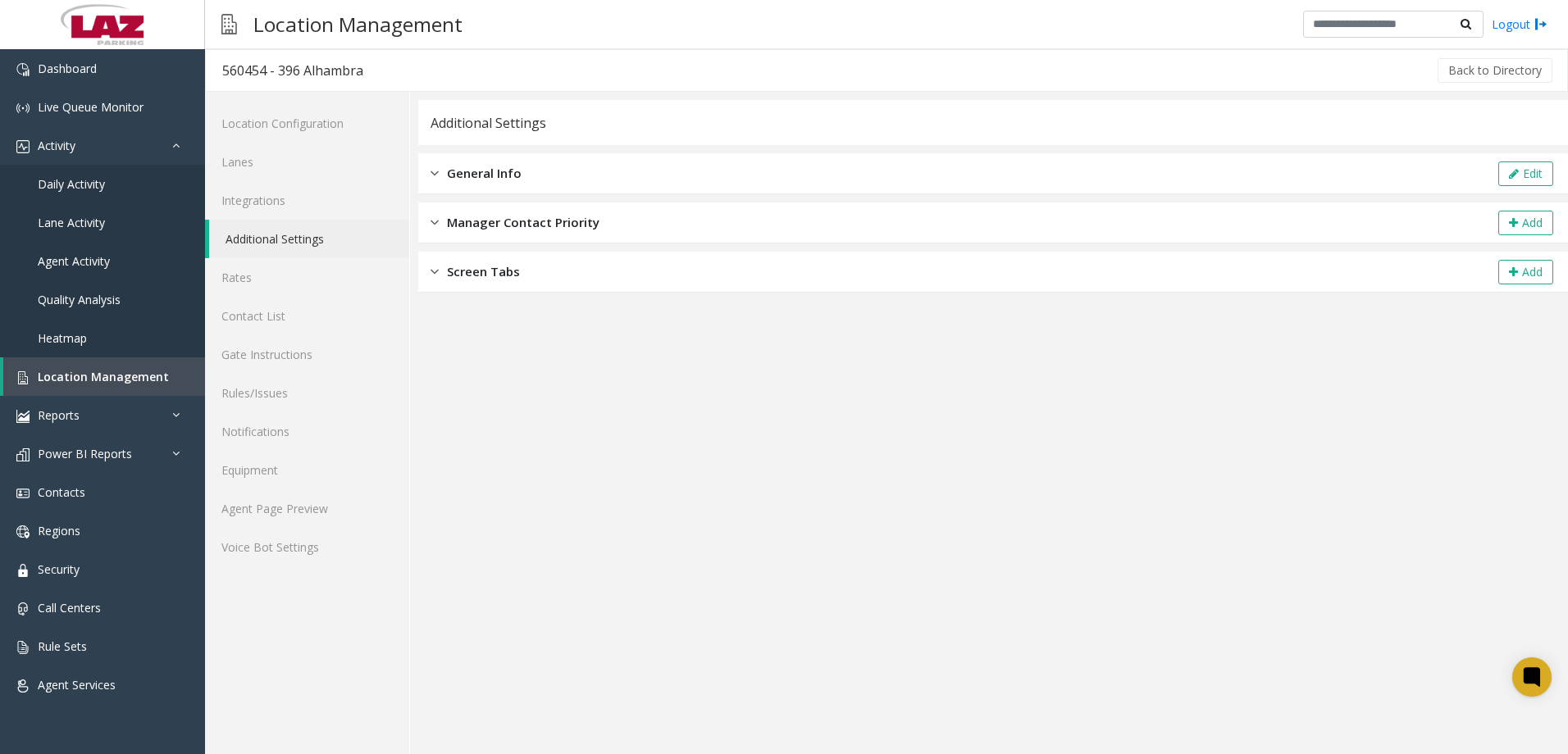 click on "General Info" 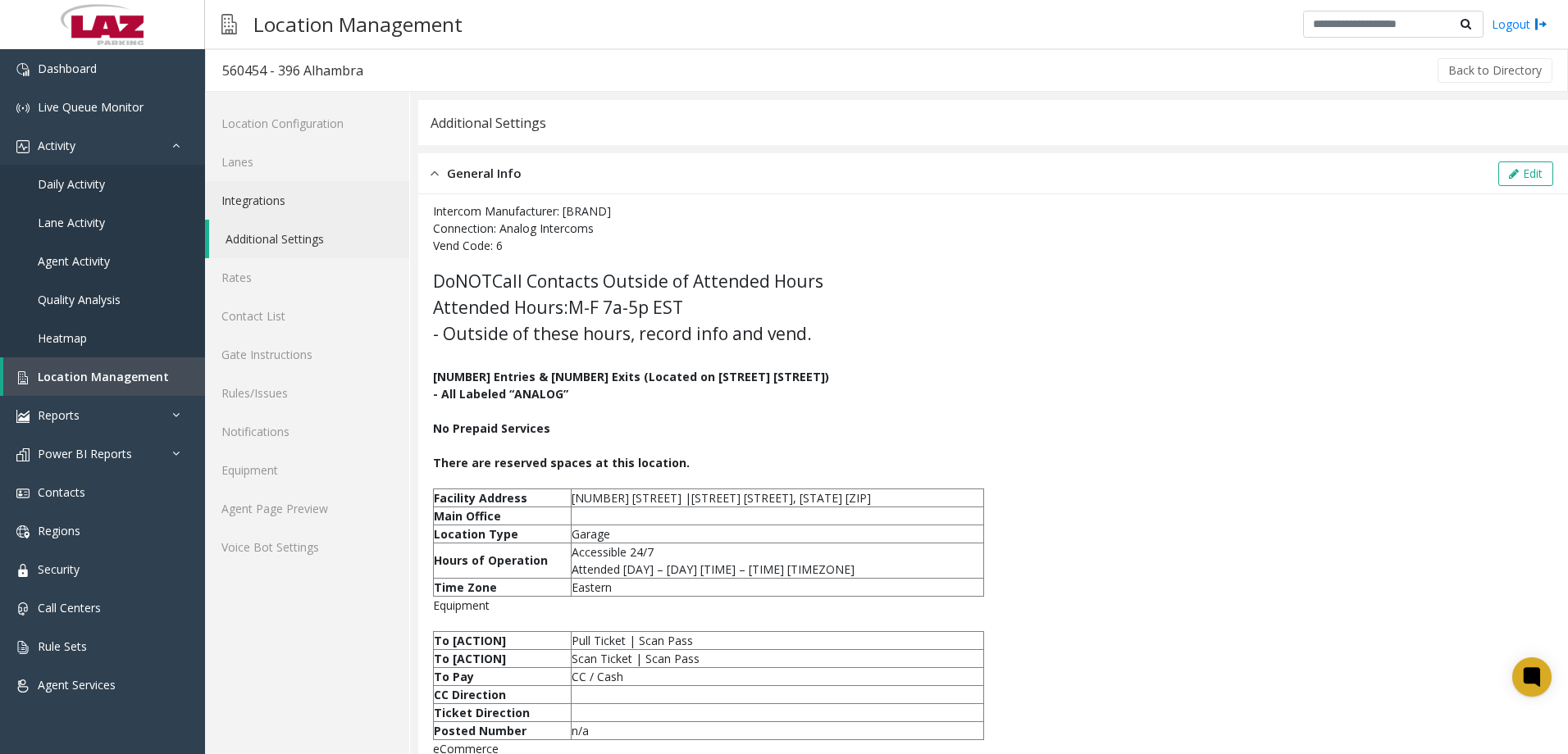 click on "Integrations" 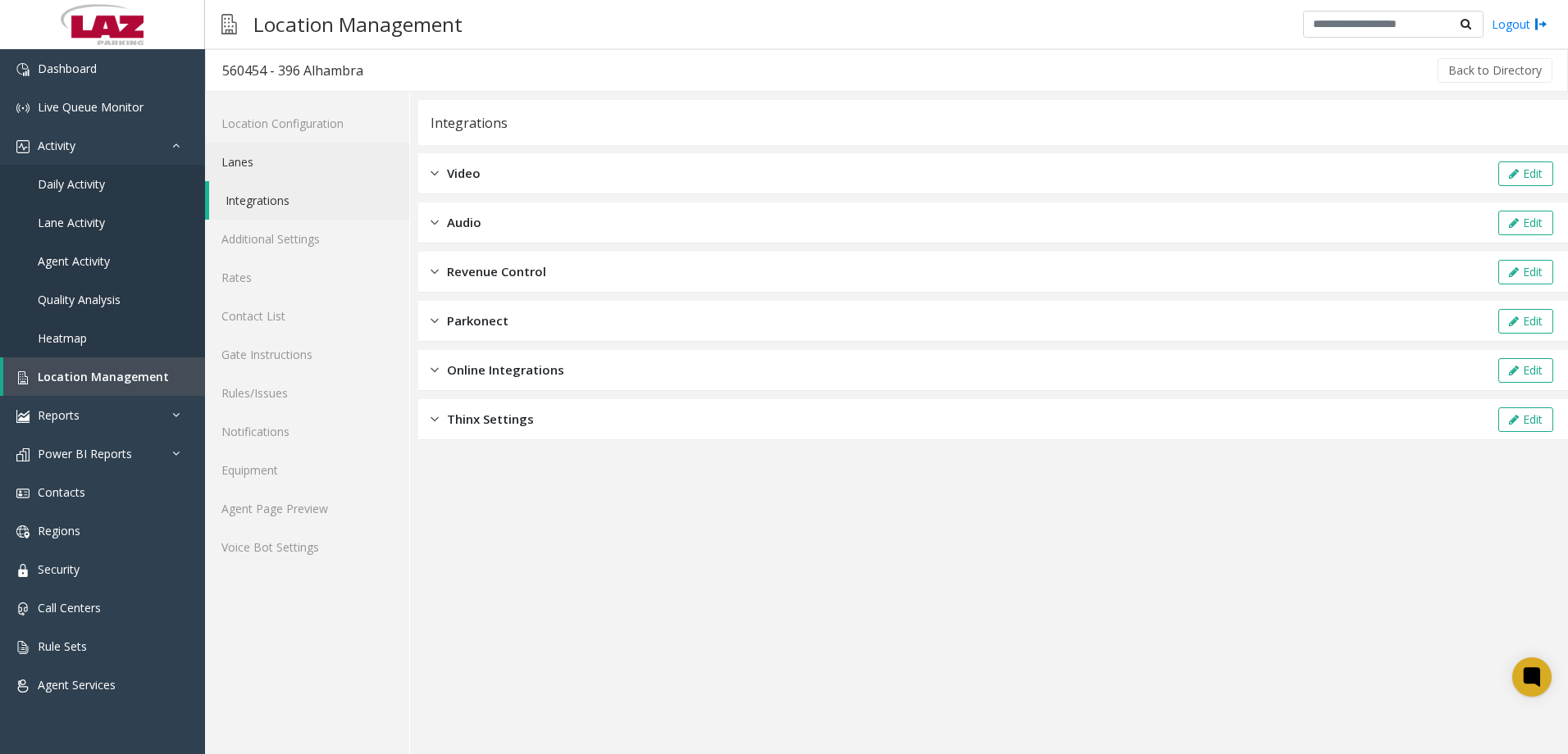 click on "Lanes" 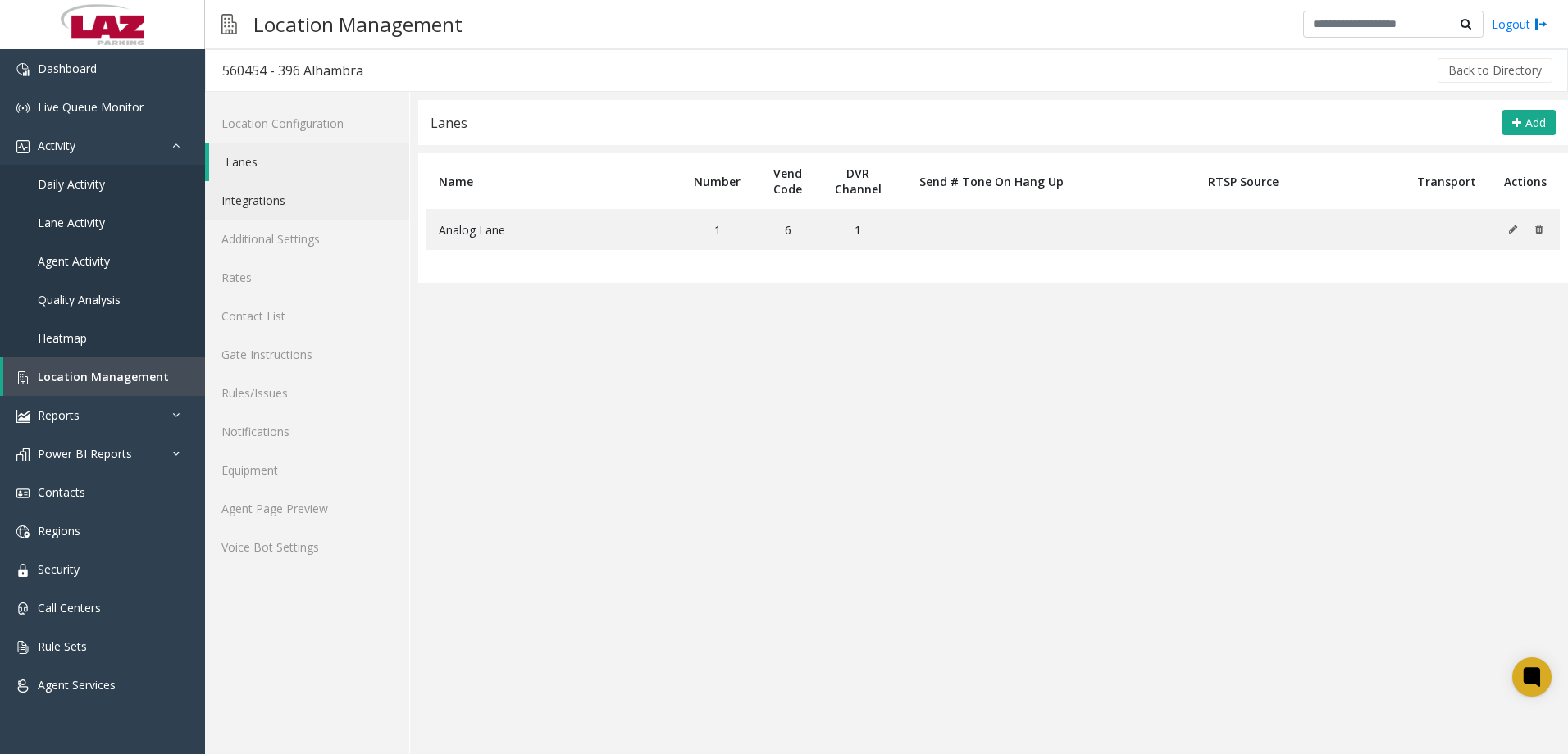 click on "Integrations" 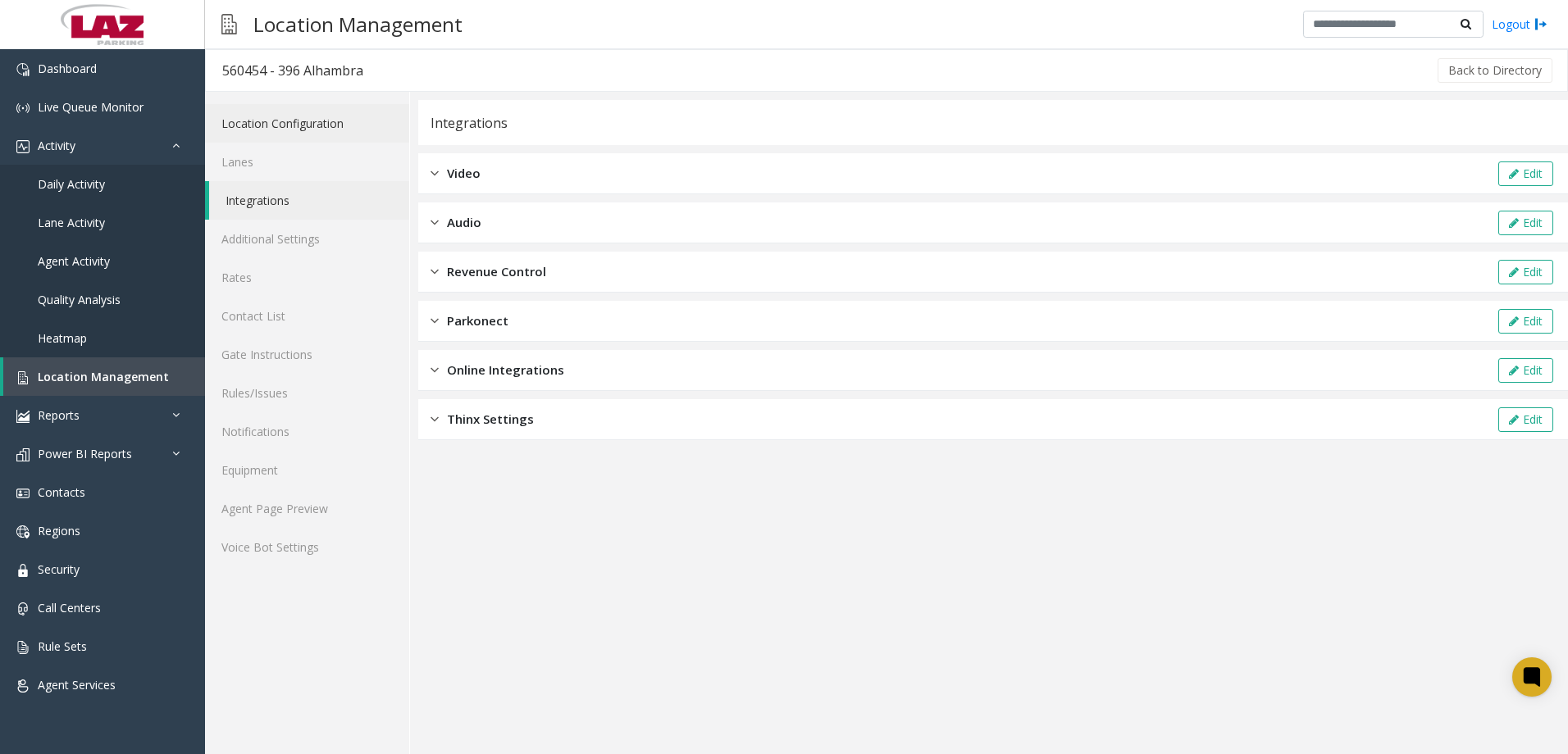 click on "Location Configuration" 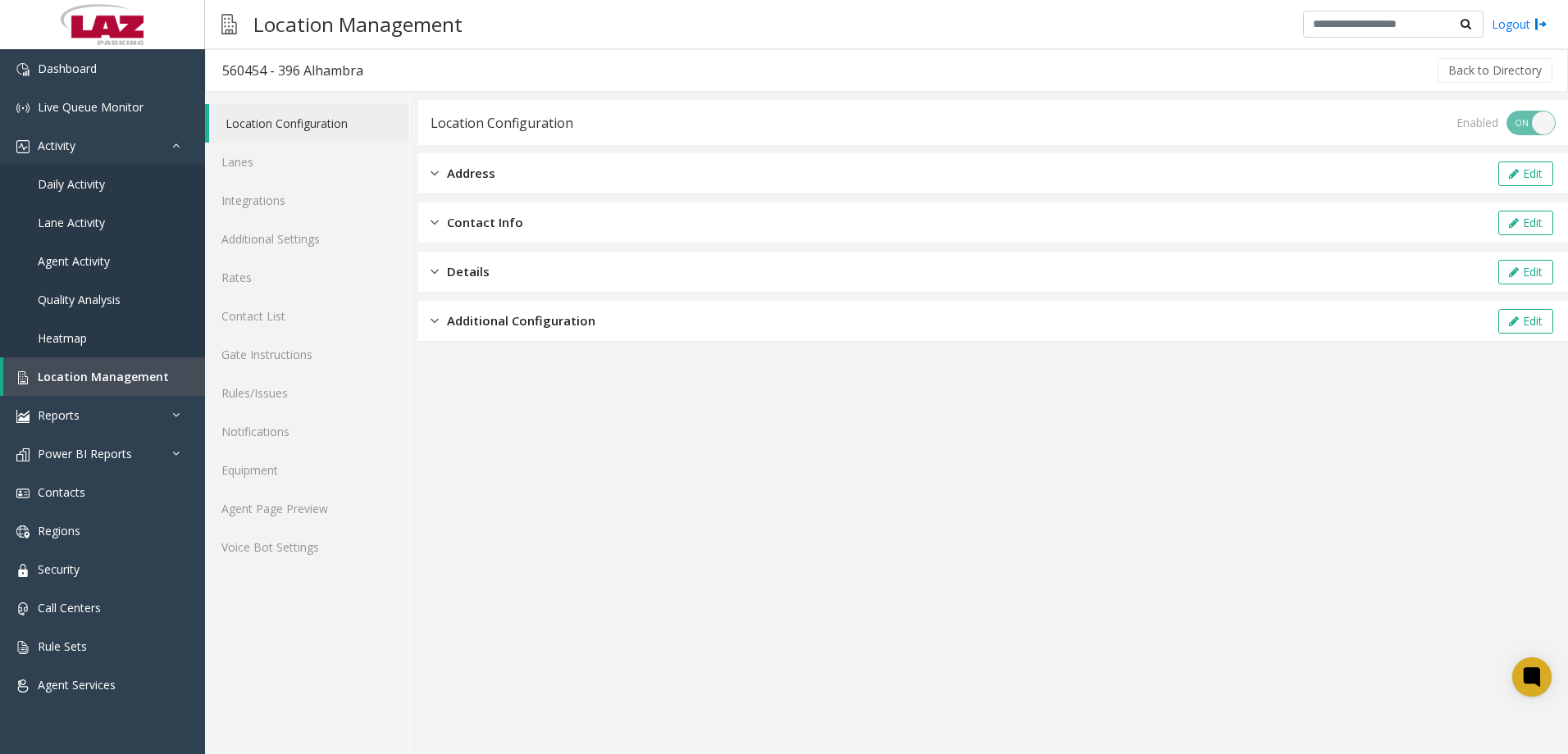 click on "Address" 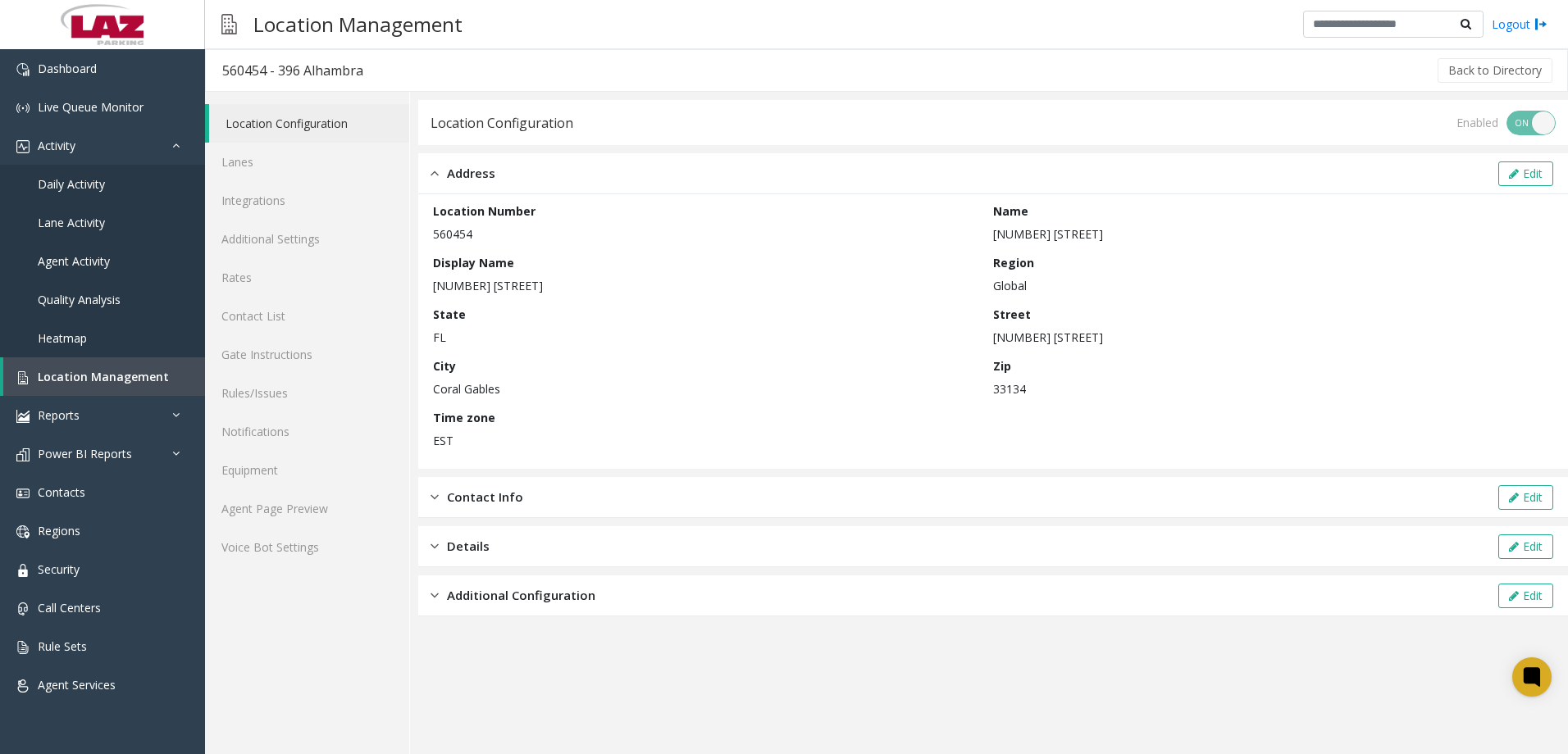 click on "Contact Info" 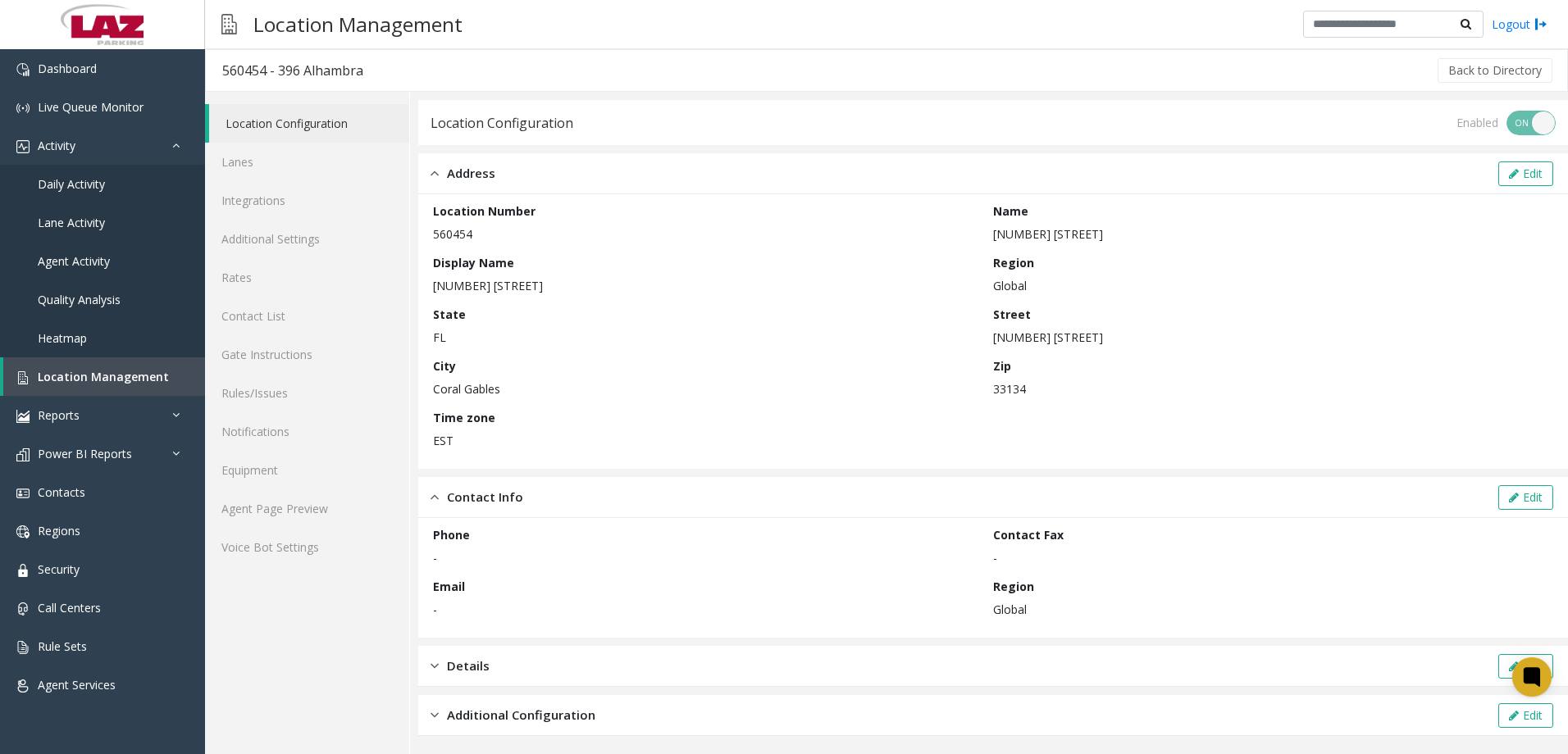 click on "Additional Configuration" 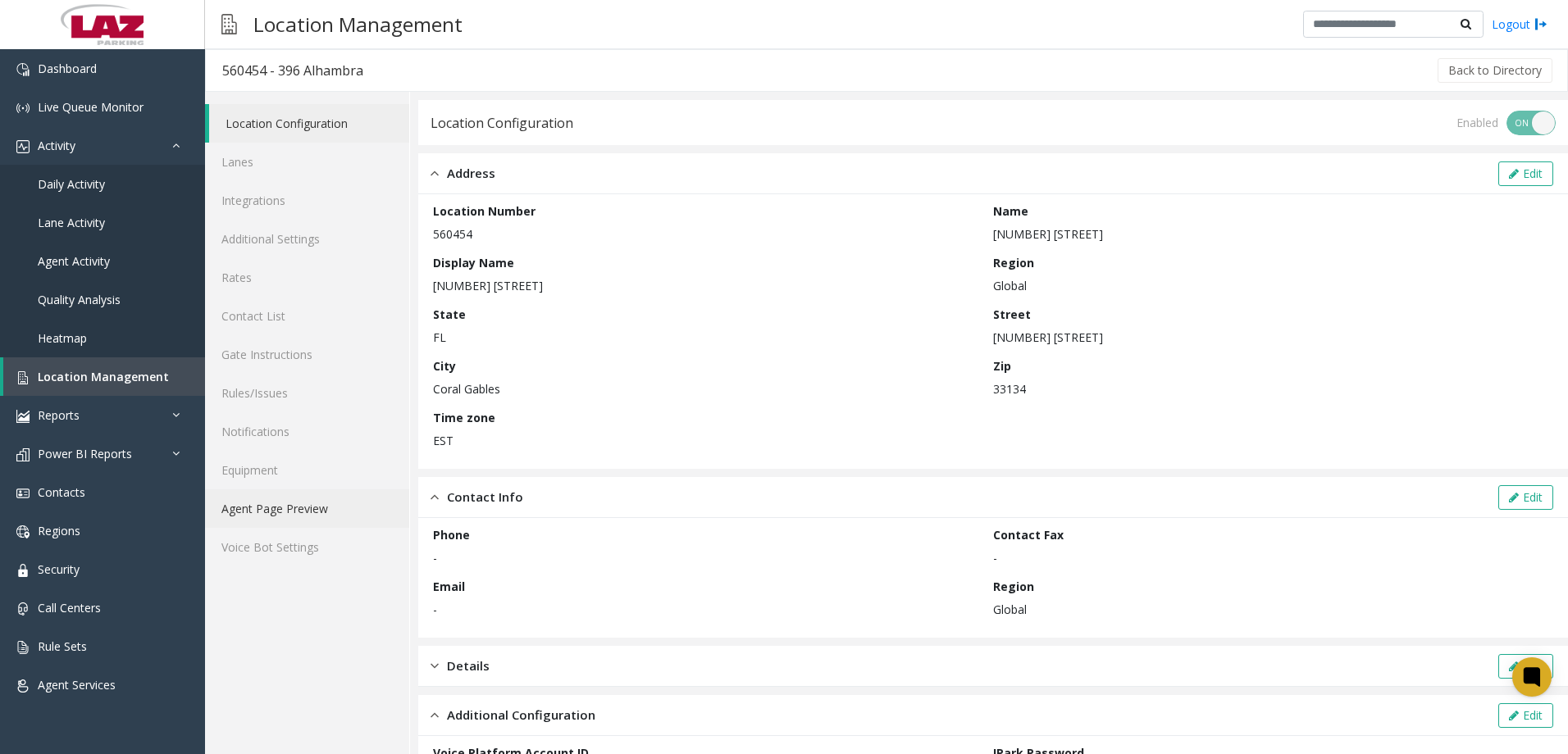 click on "Agent Page Preview" 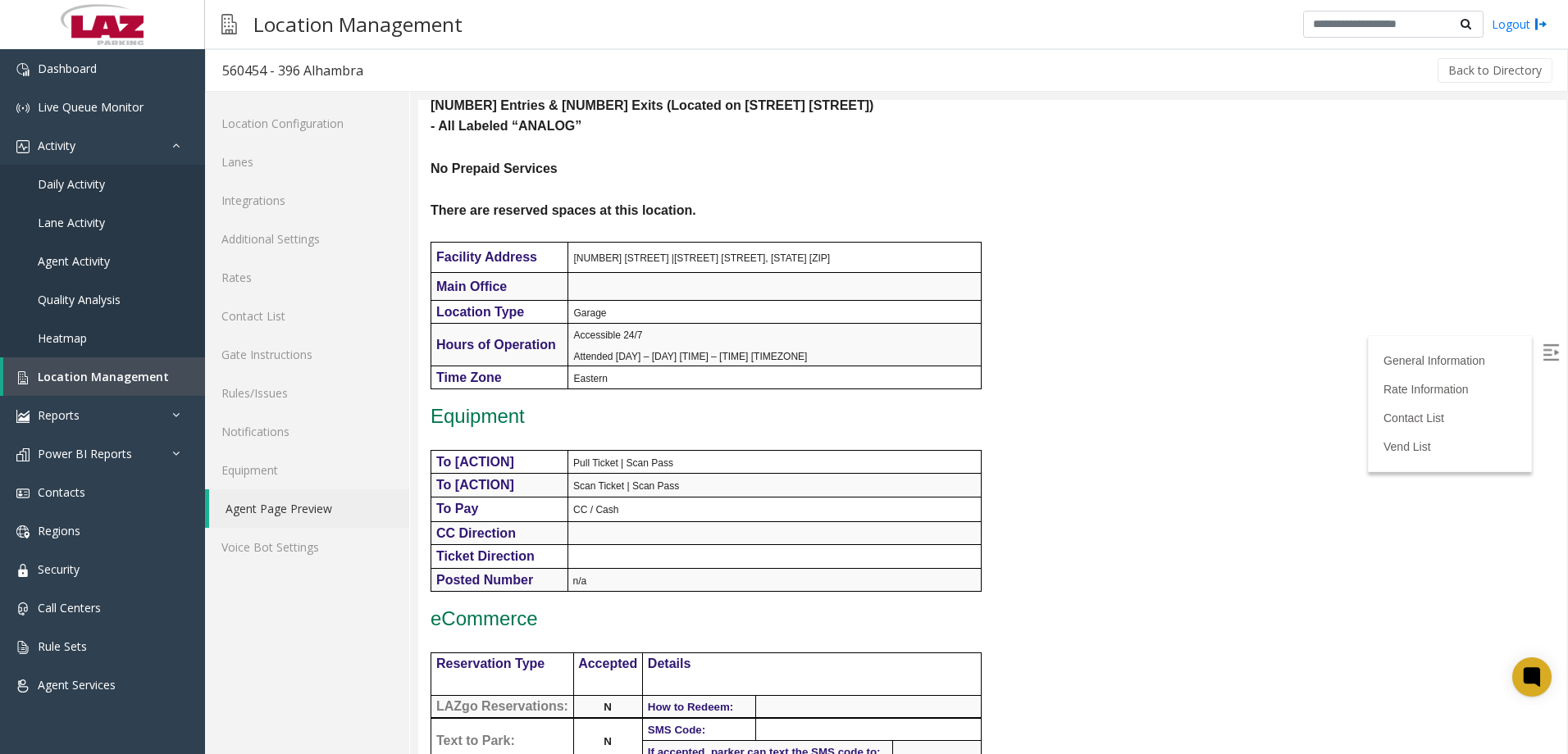scroll, scrollTop: 0, scrollLeft: 0, axis: both 